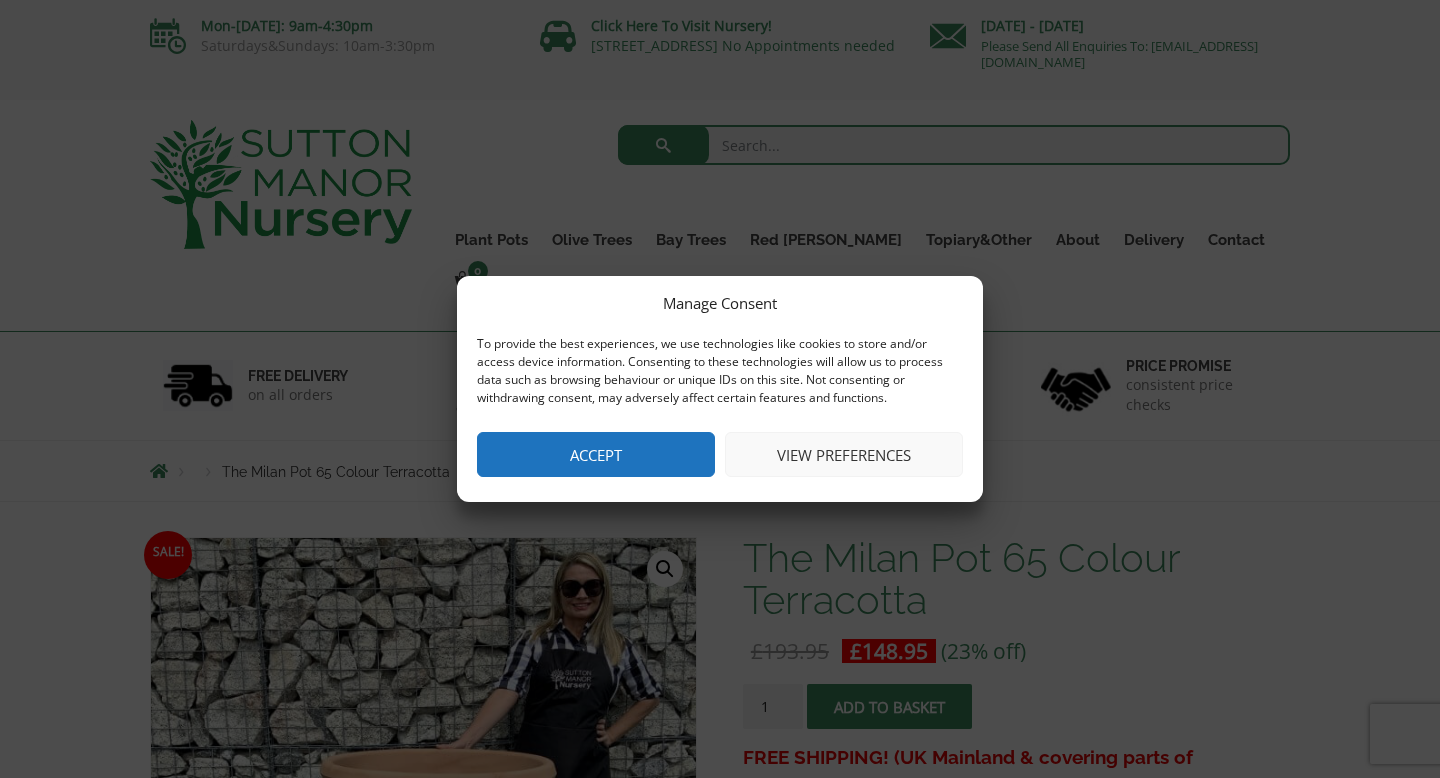 scroll, scrollTop: 0, scrollLeft: 0, axis: both 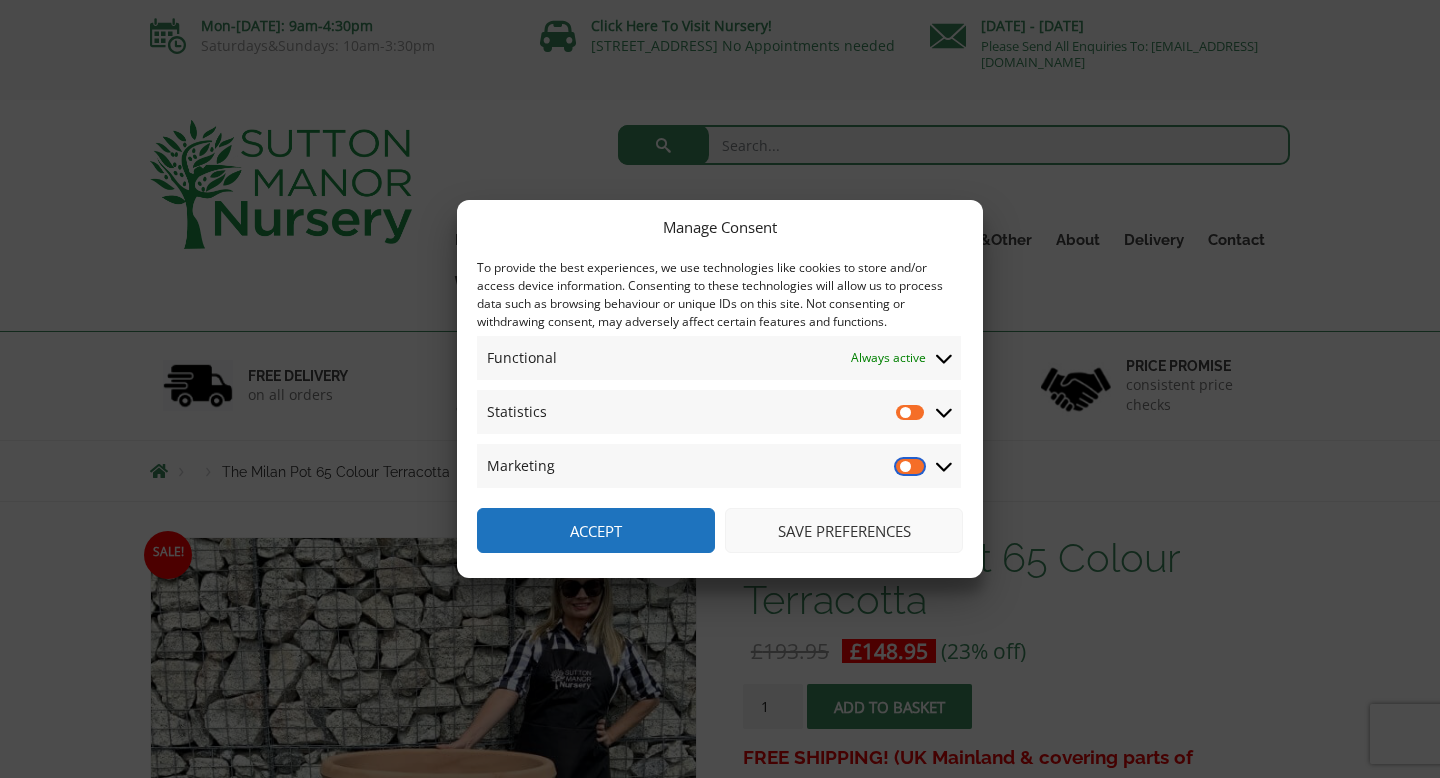 click on "Marketing" at bounding box center (911, 466) 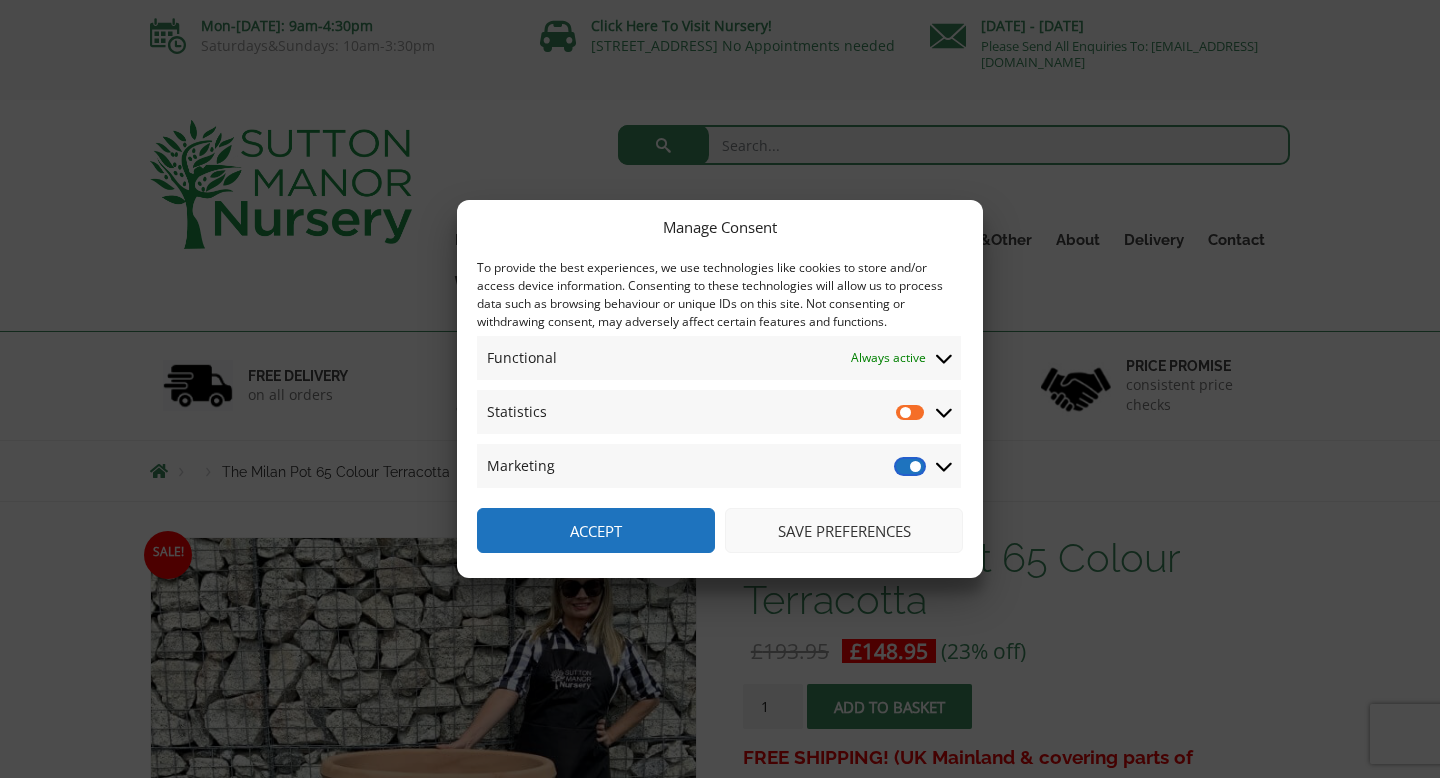 click on "Marketing" at bounding box center [911, 466] 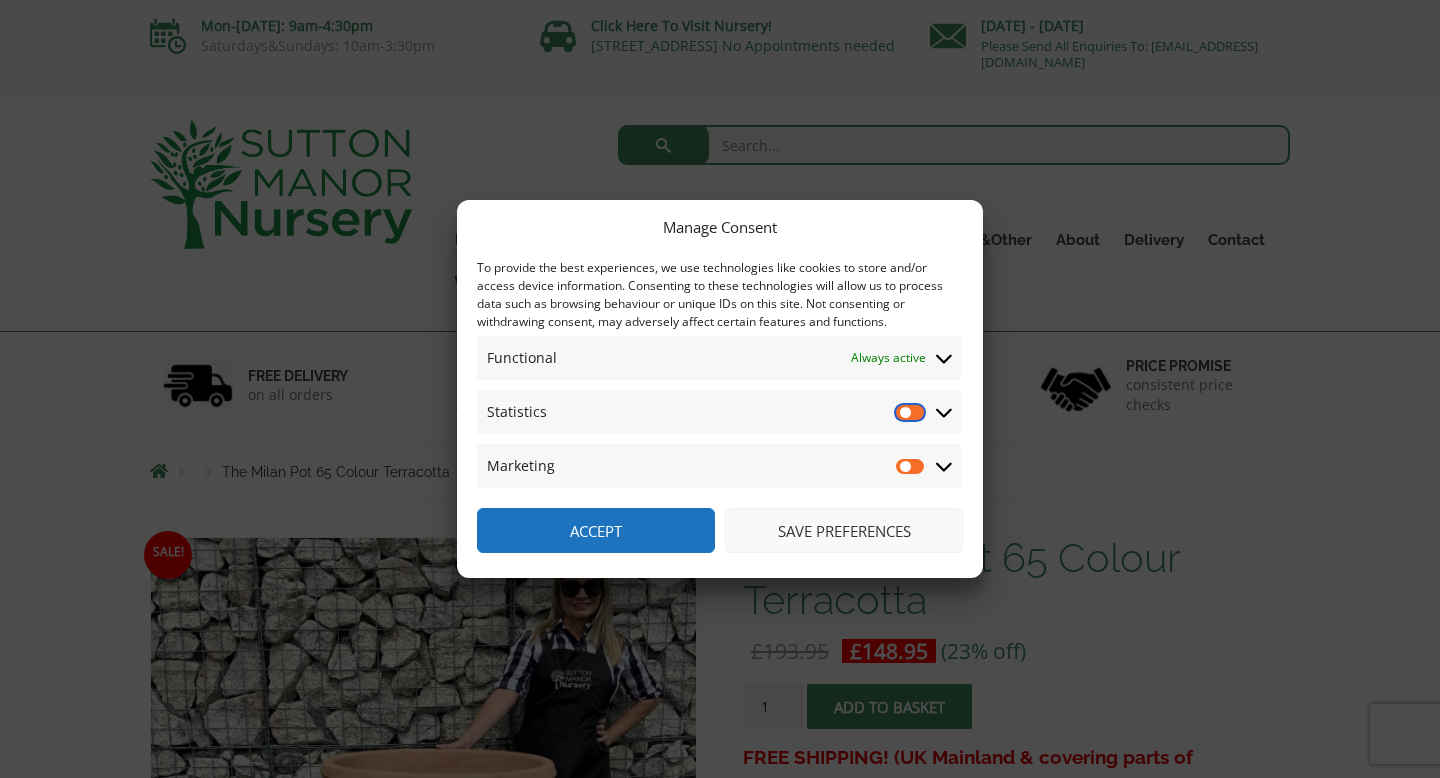 click on "Statistics" at bounding box center (911, 412) 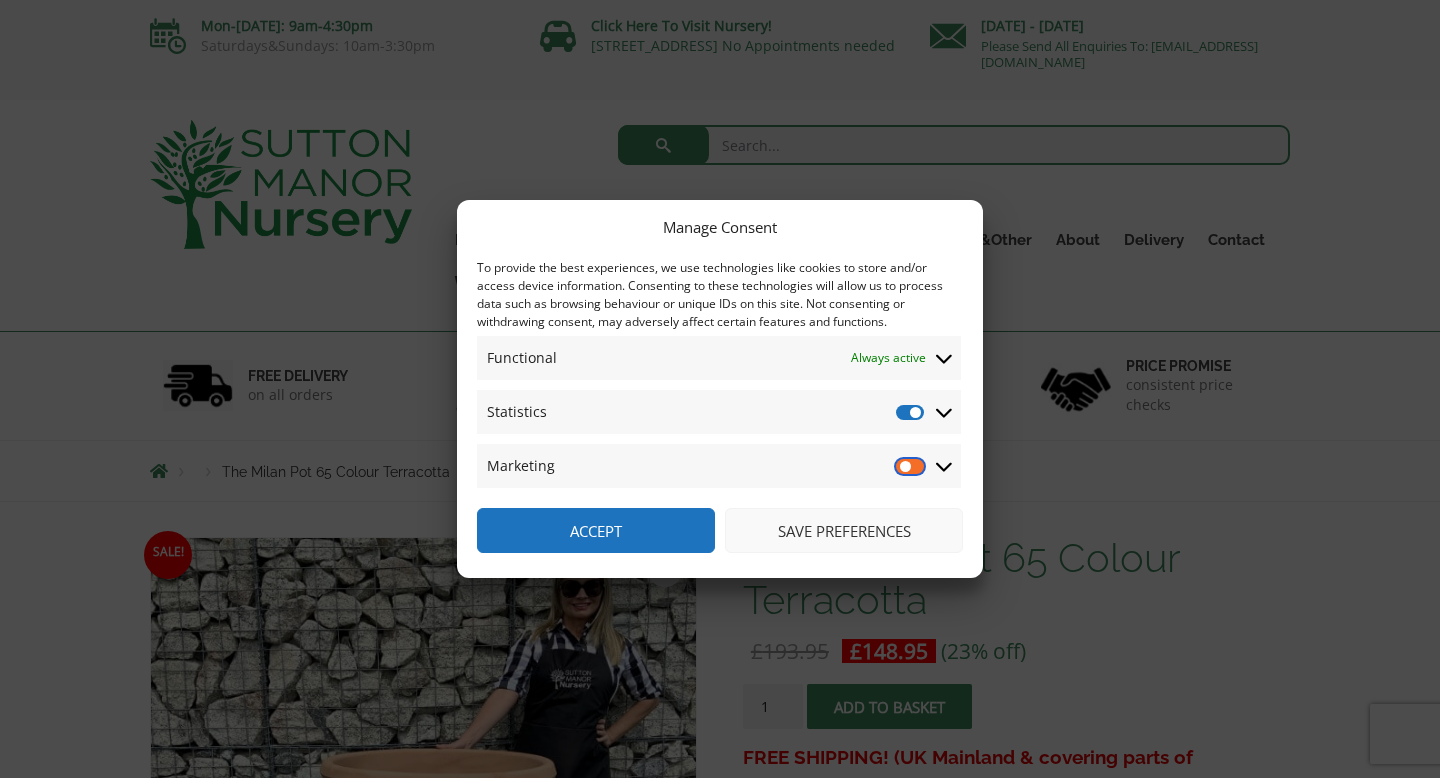 click on "Marketing" at bounding box center (911, 466) 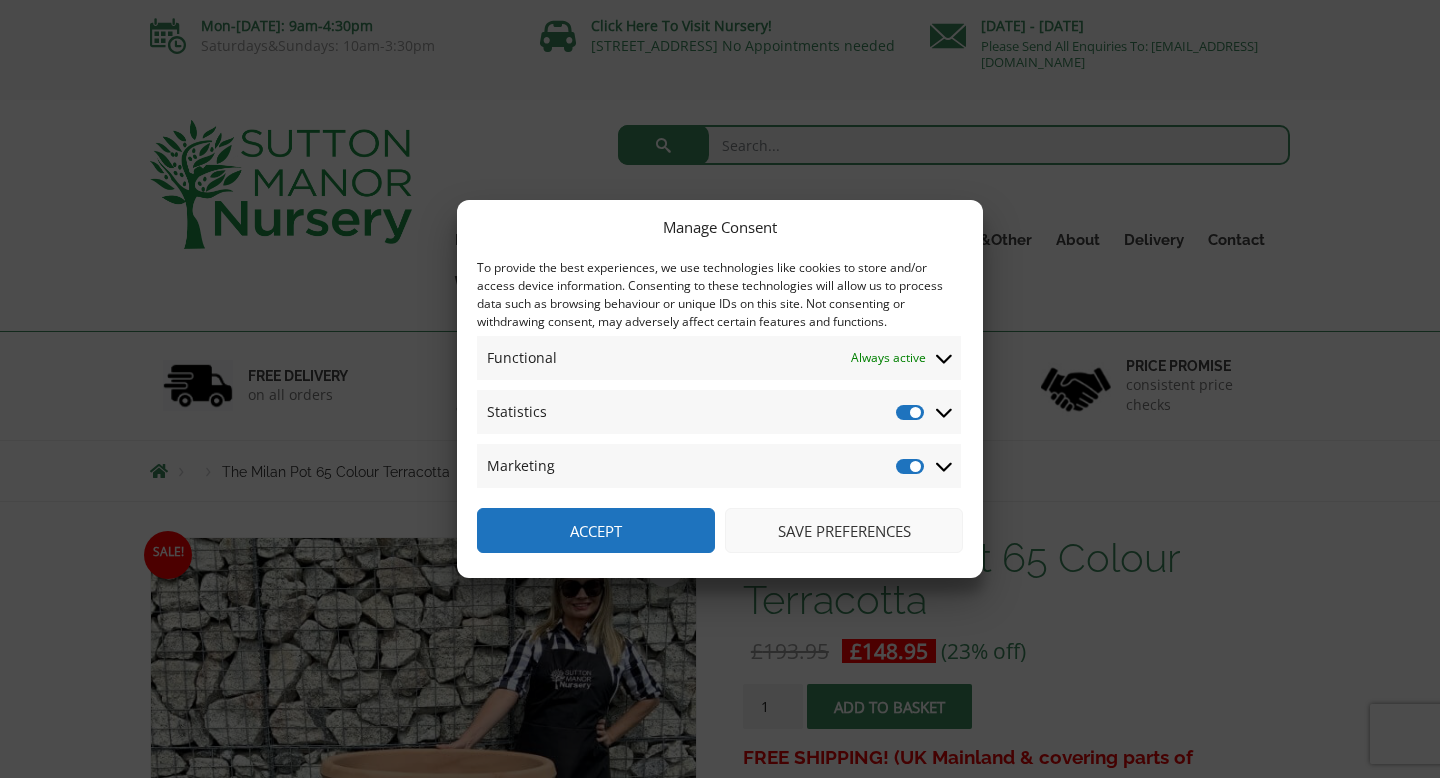 click 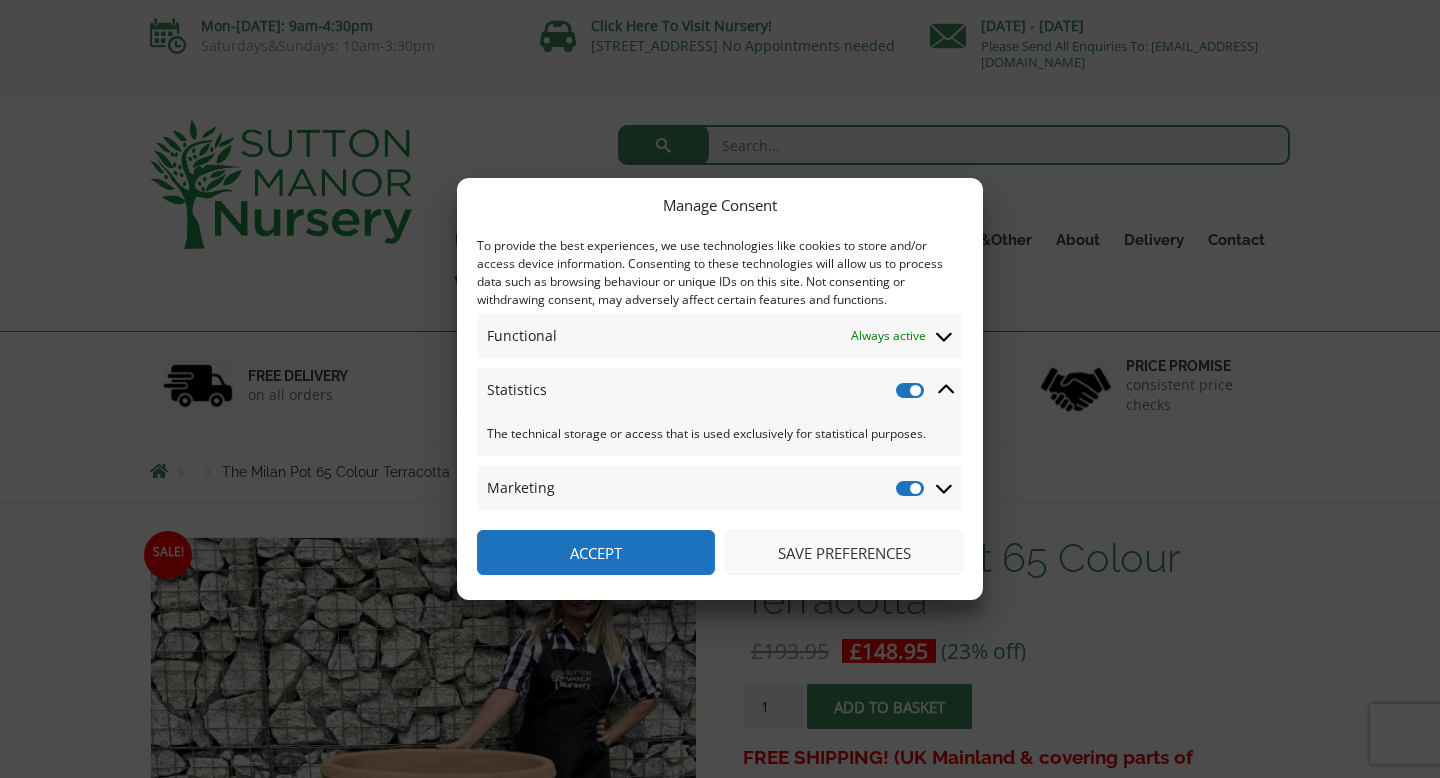 click on "Save preferences" at bounding box center [844, 552] 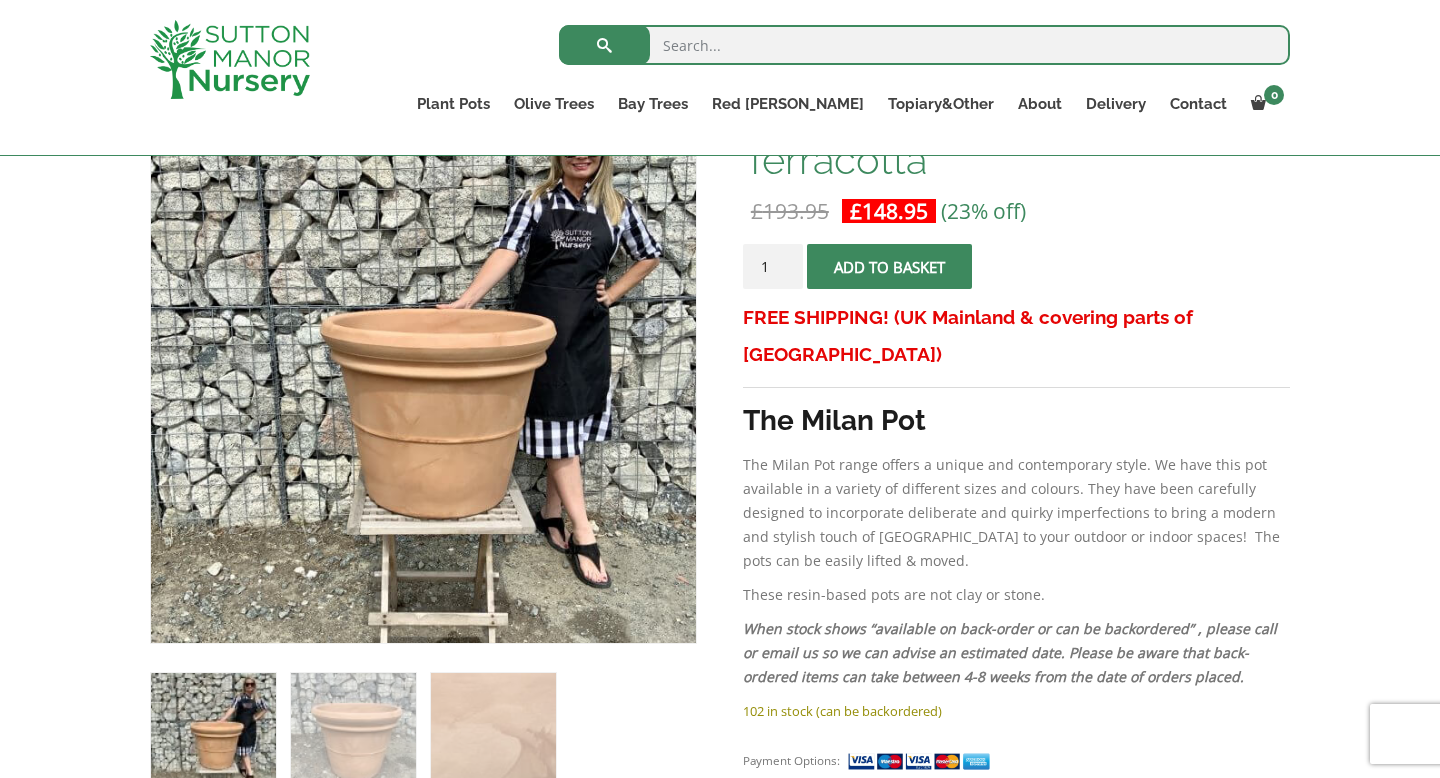 scroll, scrollTop: 284, scrollLeft: 0, axis: vertical 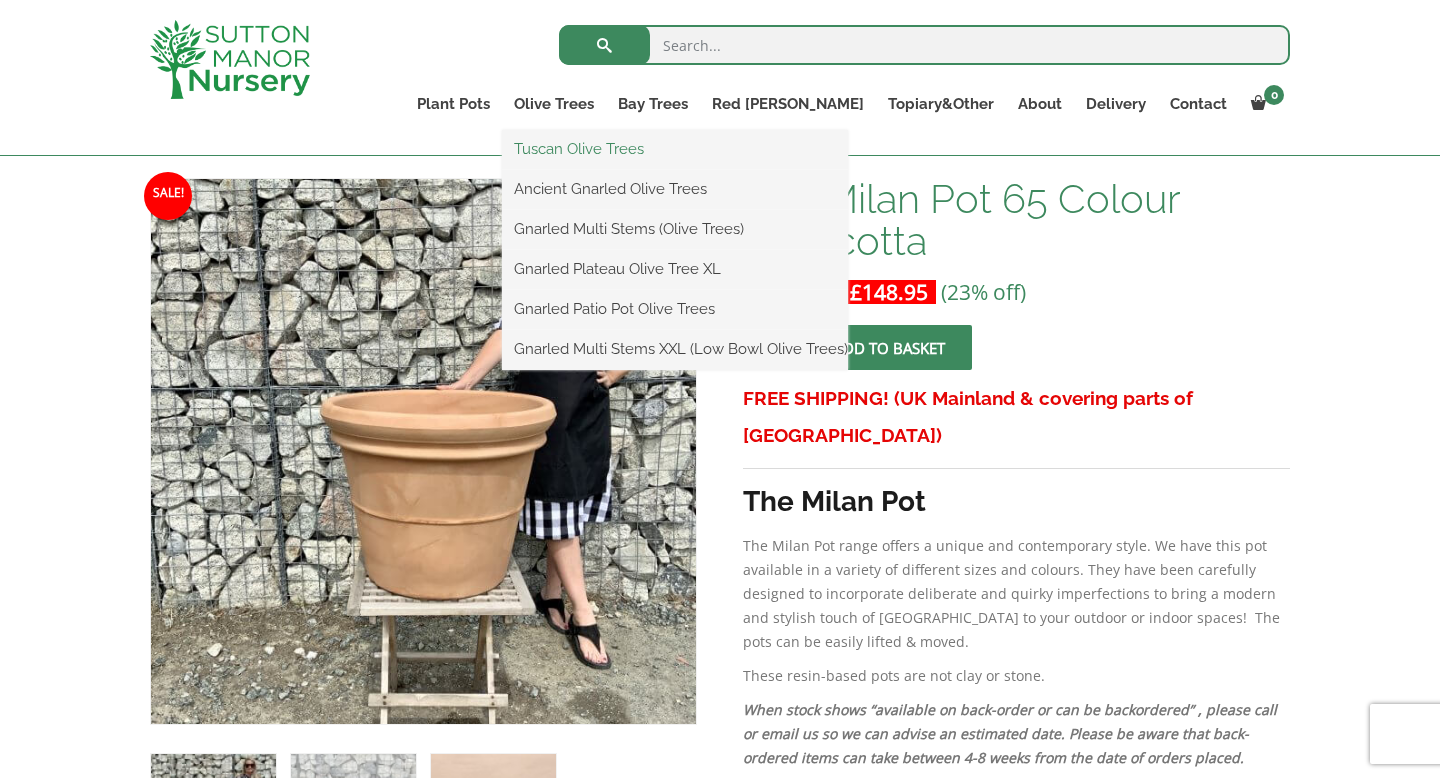 click on "Tuscan Olive Trees" at bounding box center (675, 149) 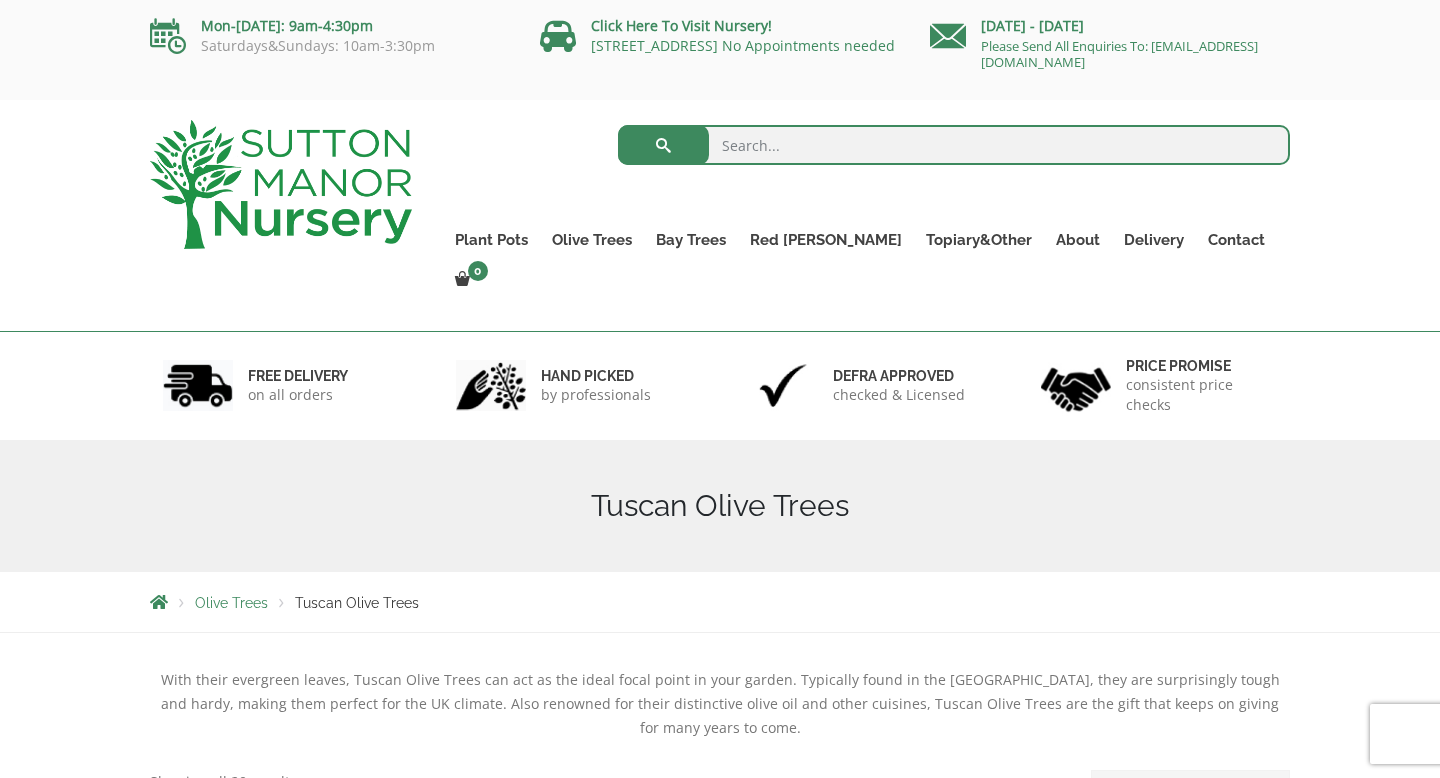 scroll, scrollTop: 0, scrollLeft: 0, axis: both 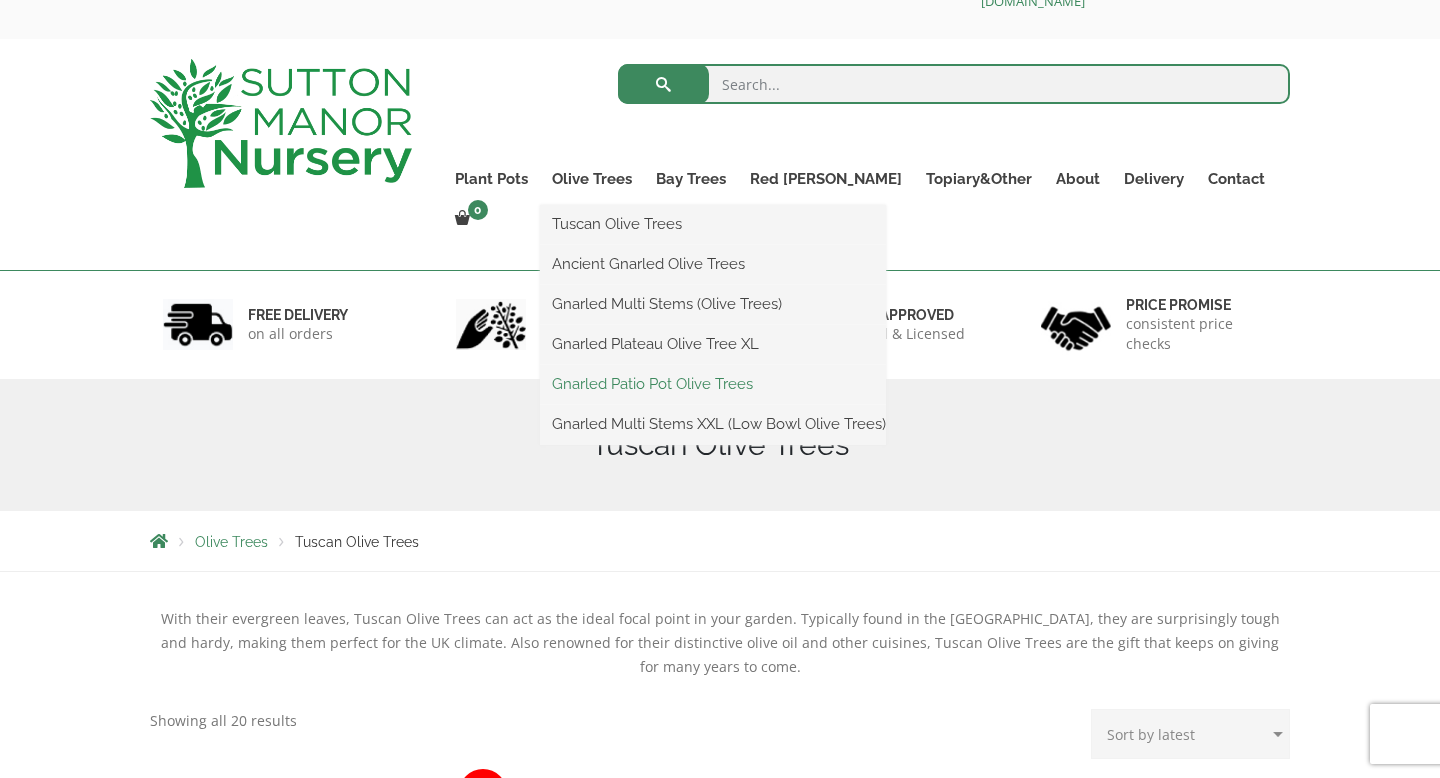 click on "Gnarled Patio Pot Olive Trees" at bounding box center [713, 384] 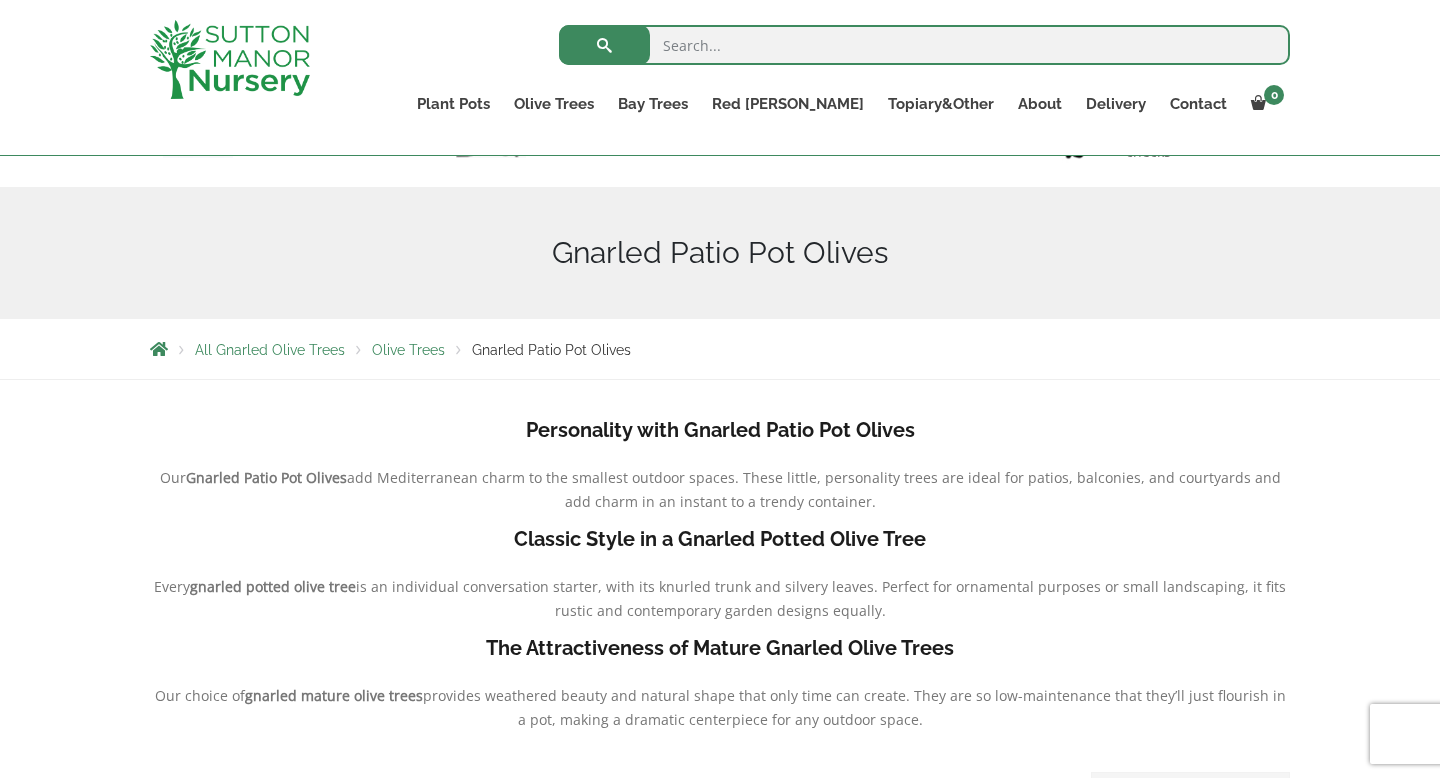 scroll, scrollTop: 557, scrollLeft: 0, axis: vertical 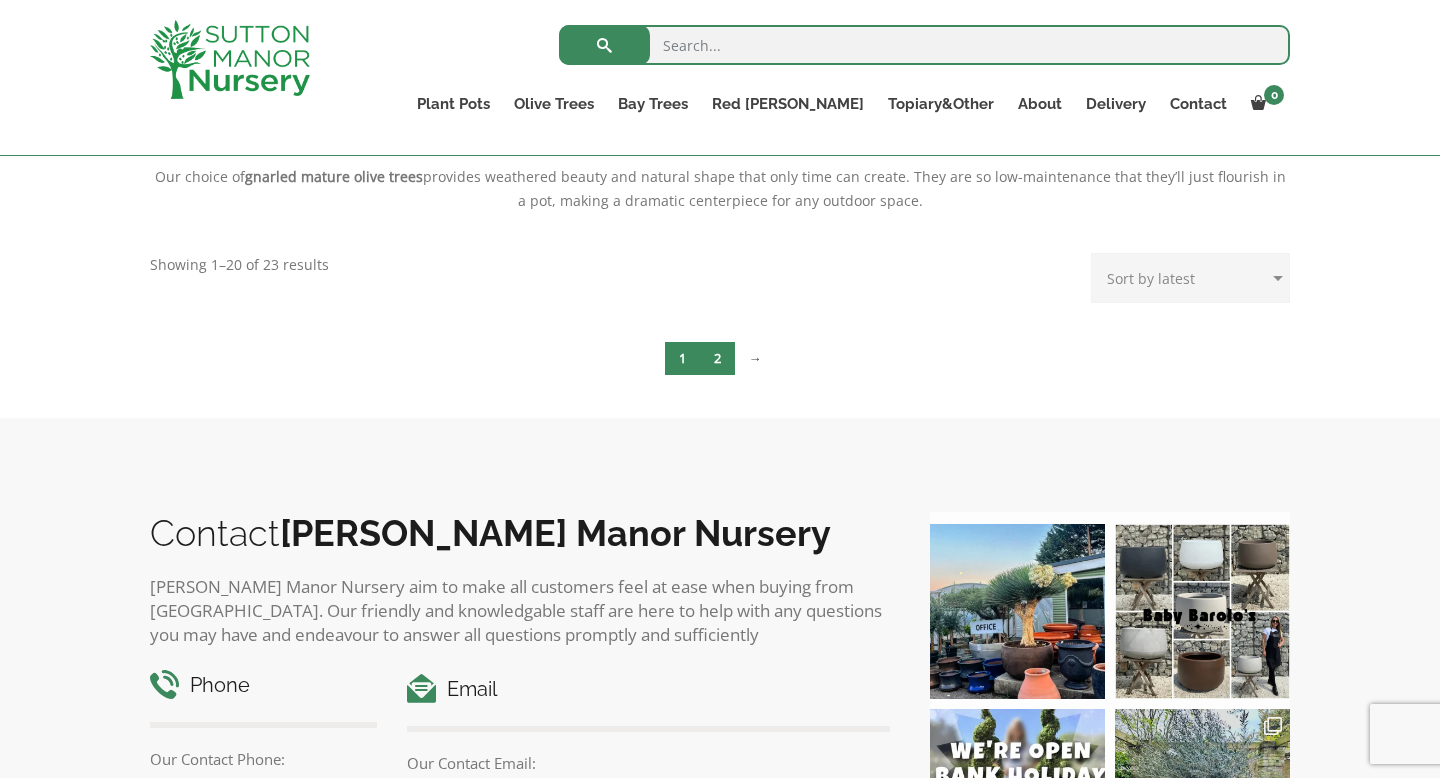 click on "2" at bounding box center (717, 358) 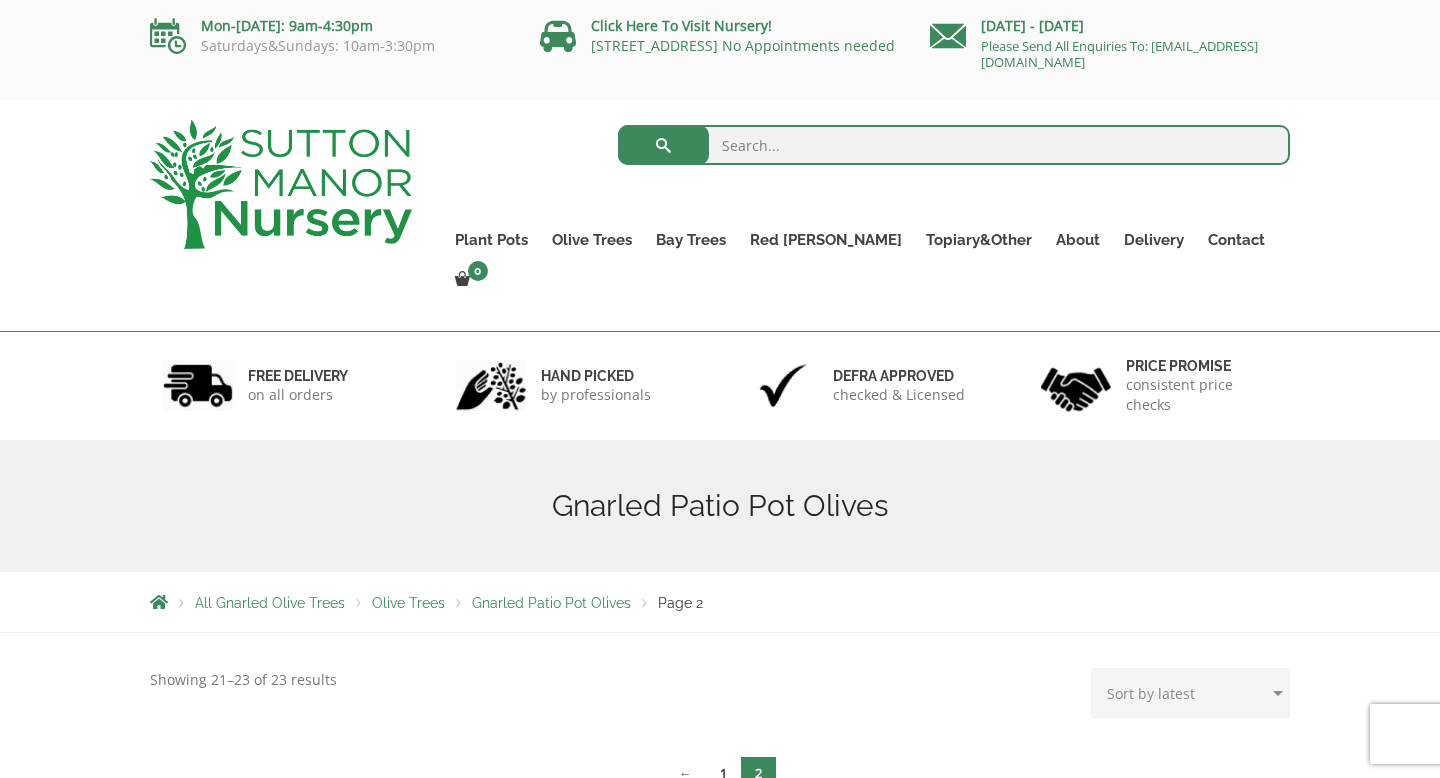 scroll, scrollTop: 0, scrollLeft: 0, axis: both 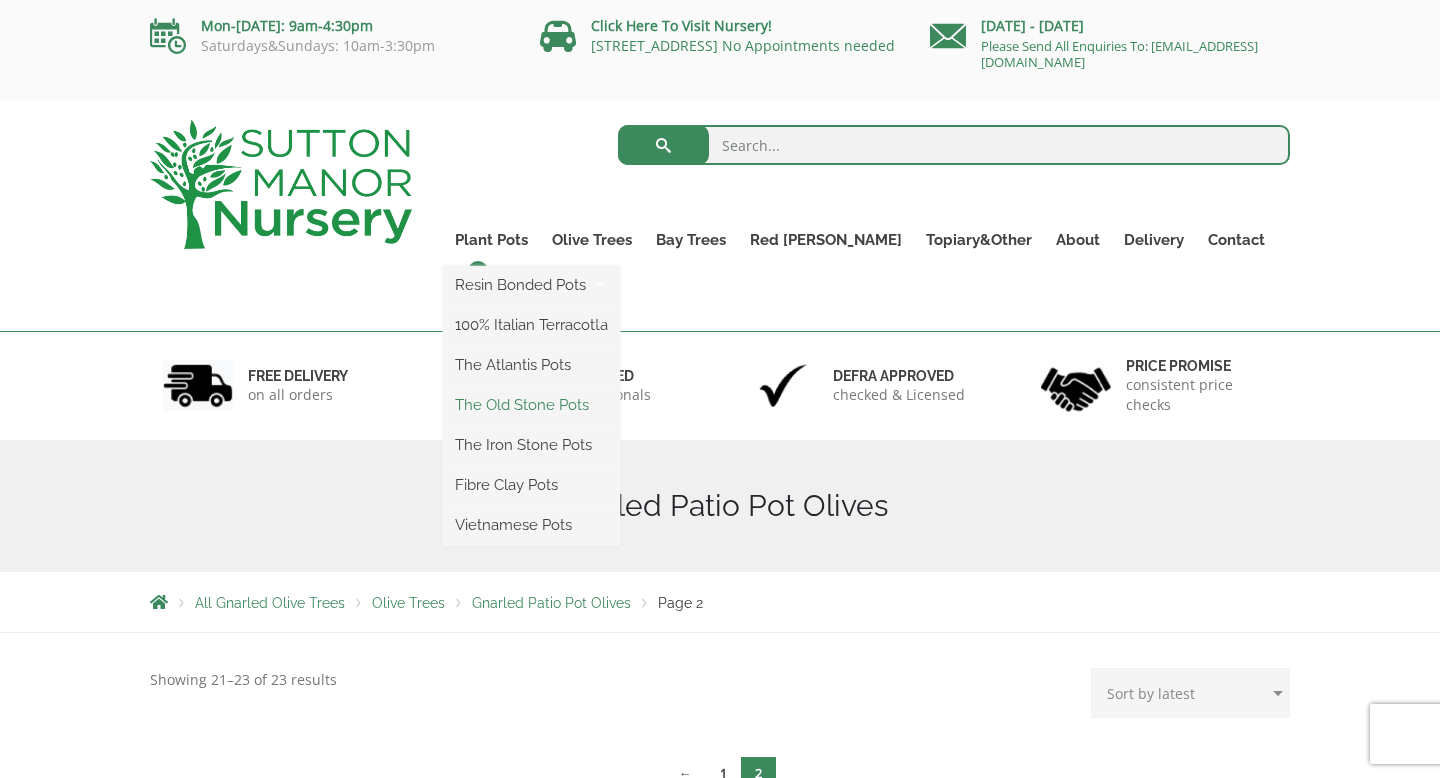 click on "The Old Stone Pots" at bounding box center [531, 405] 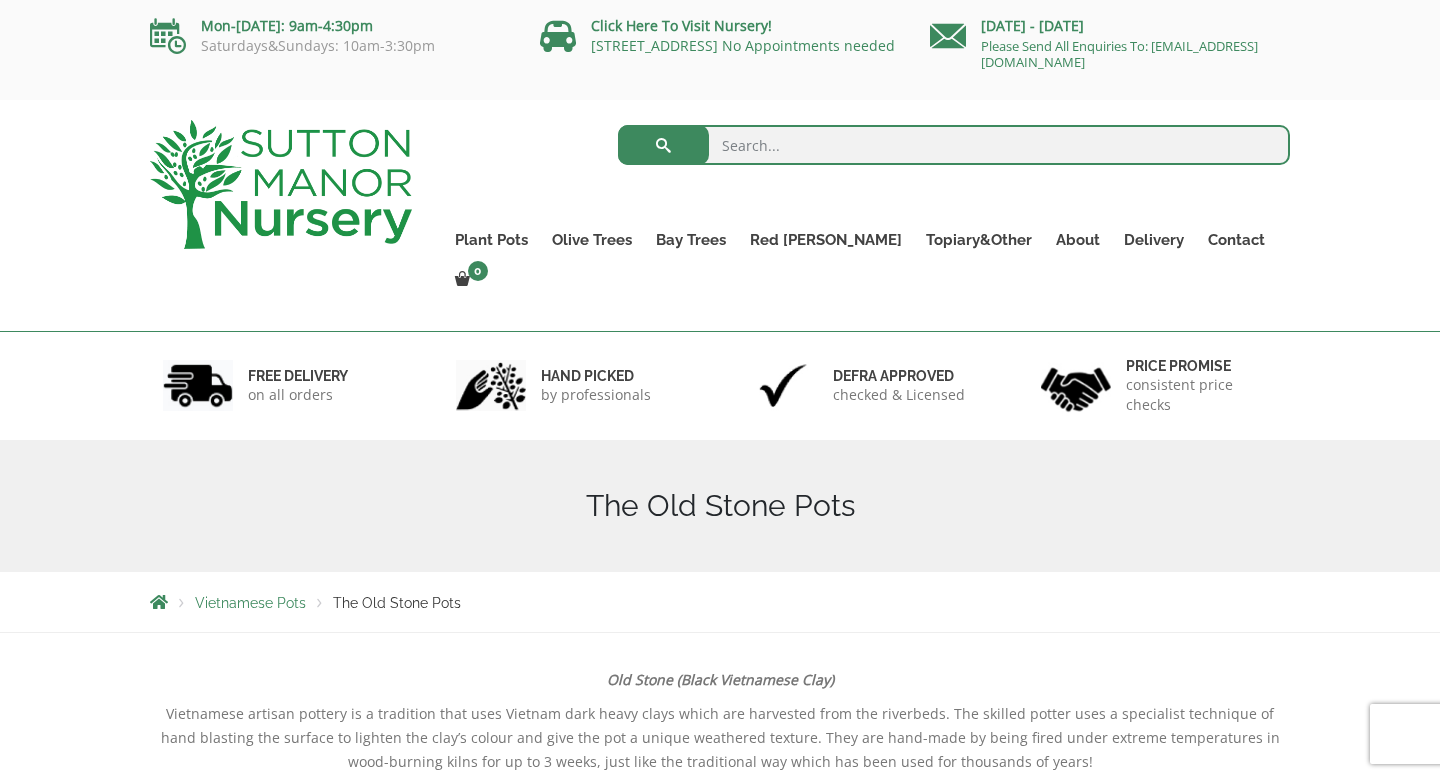 scroll, scrollTop: 0, scrollLeft: 0, axis: both 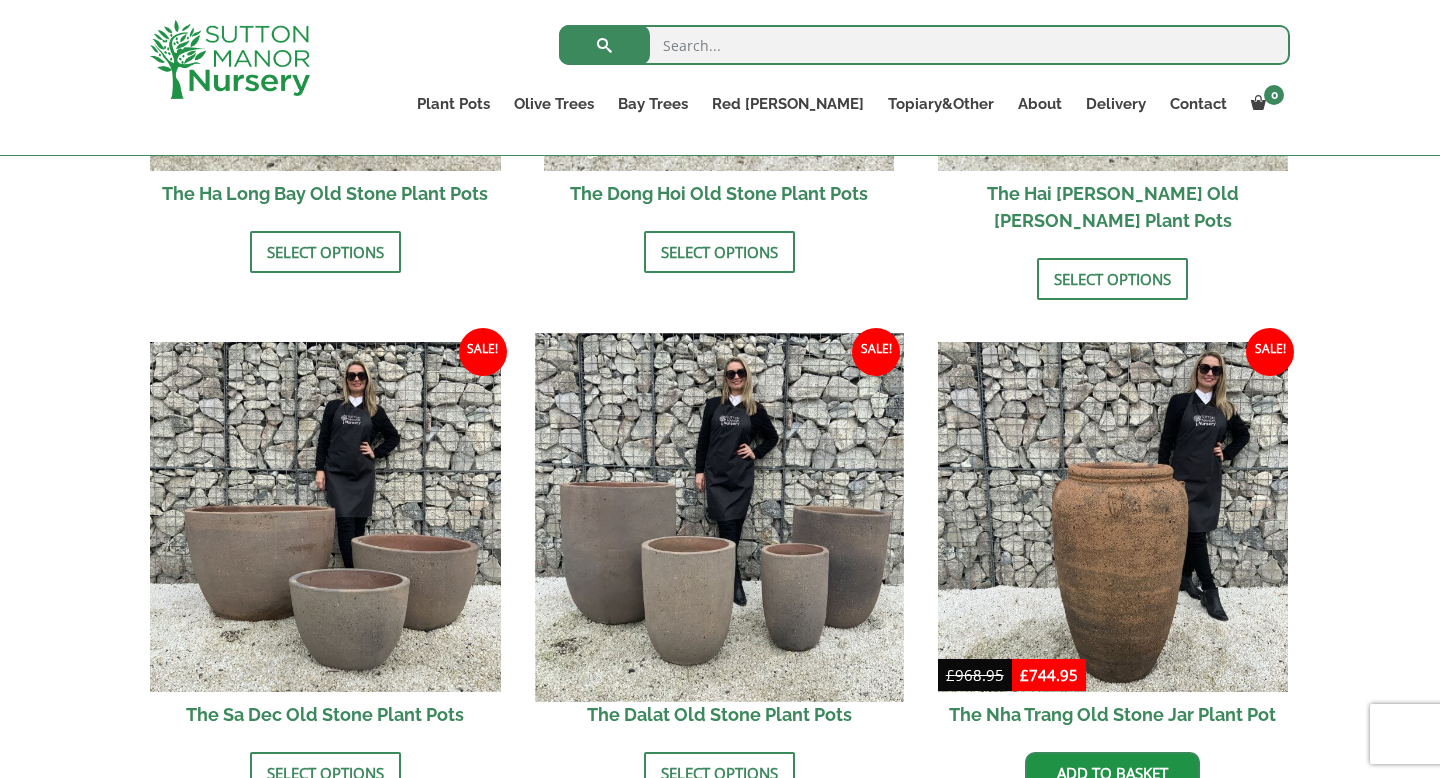 click at bounding box center (719, 517) 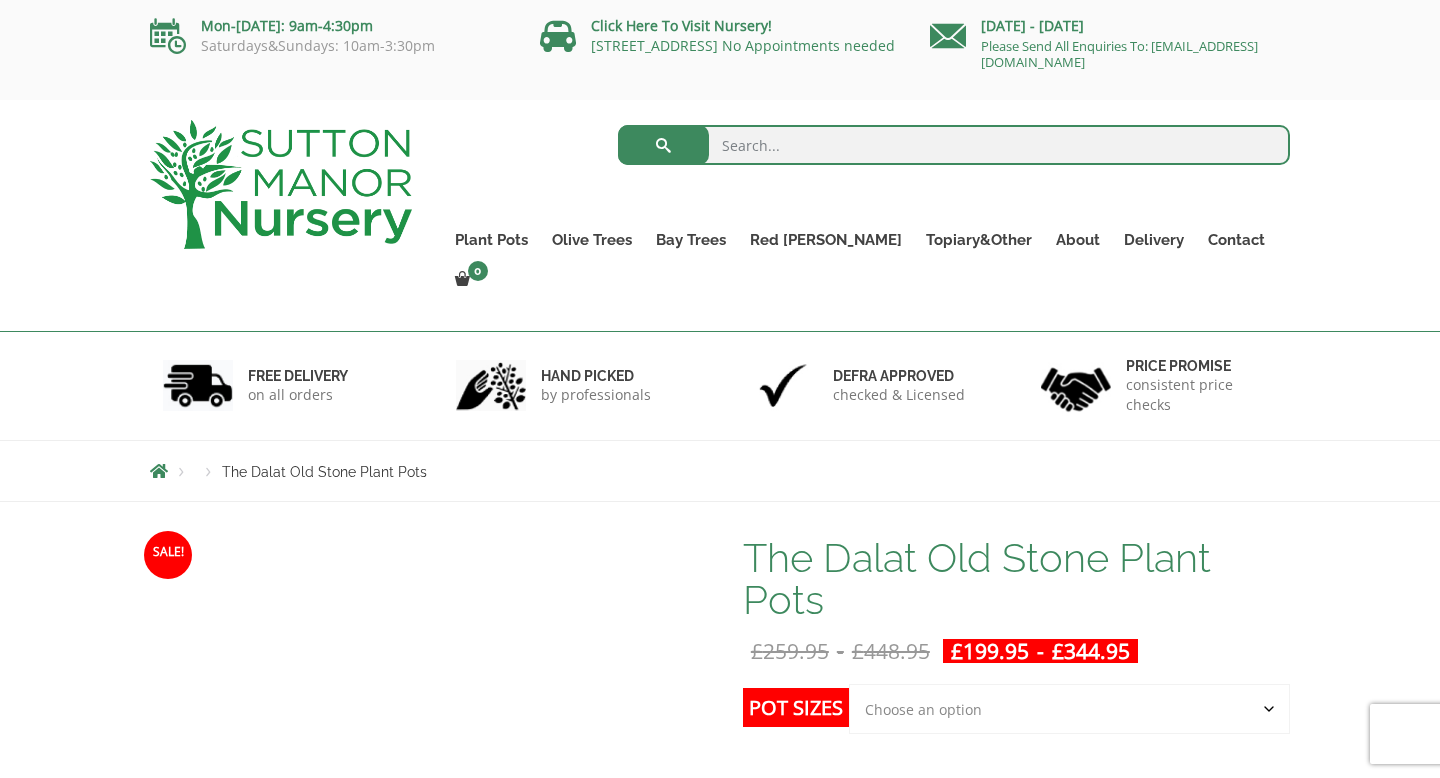 scroll, scrollTop: 0, scrollLeft: 0, axis: both 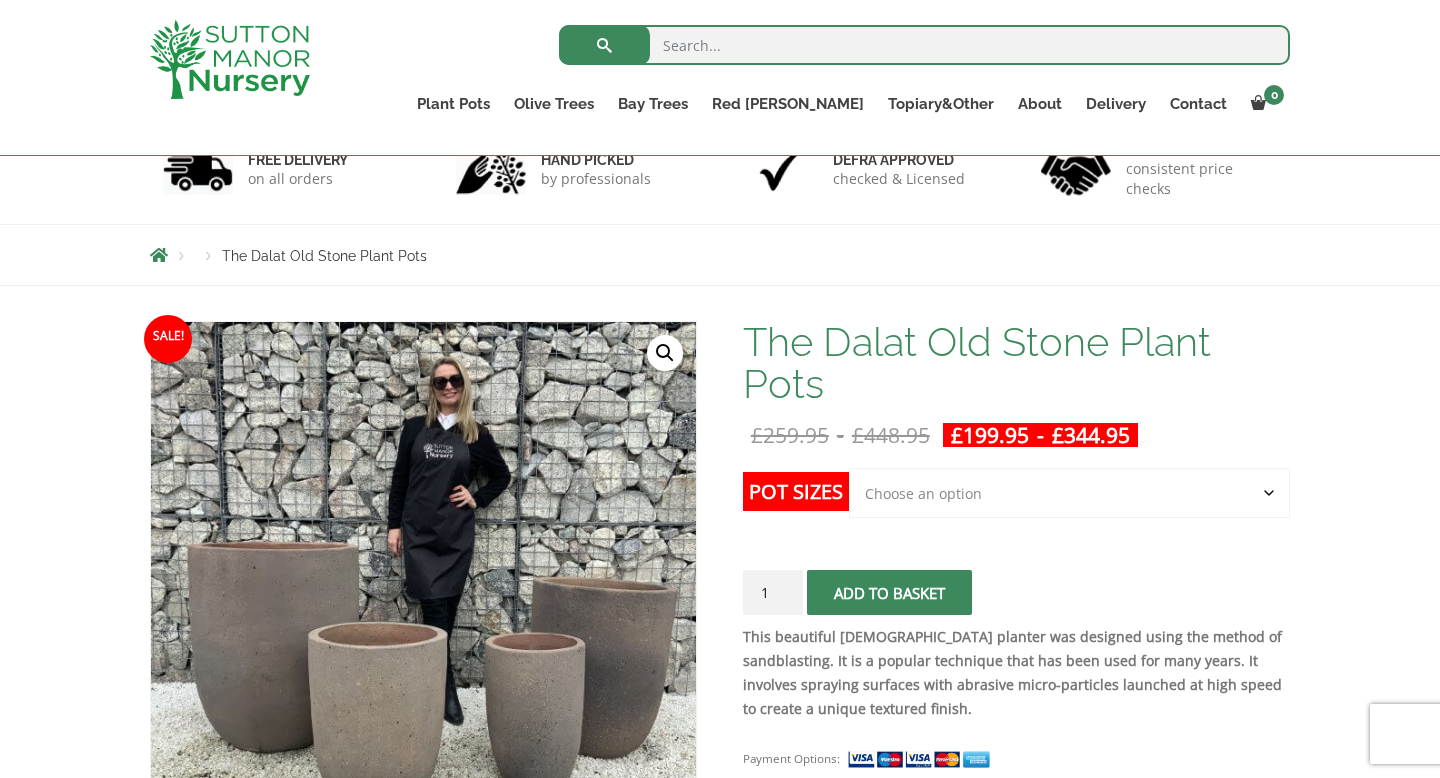 click on "Choose an option Click here to buy the 4th to Largest Pot In The Picture Click here to buy the 3rd to Largest Pot In The Picture Click here to buy the 2nd to Largest Pot In The Picture Click here to buy the Largest pot In The Picture" 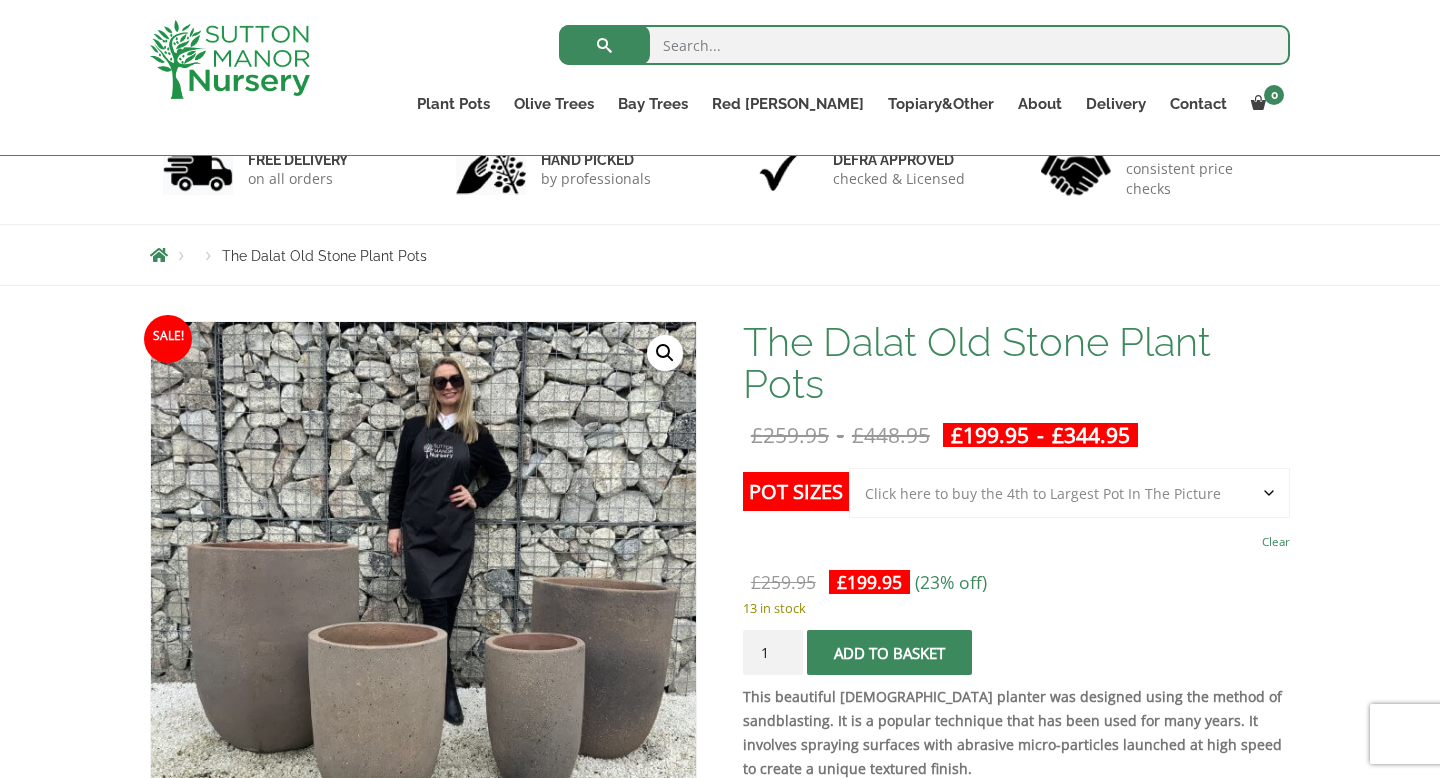 click on "Choose an option Click here to buy the 4th to Largest Pot In The Picture Click here to buy the 3rd to Largest Pot In The Picture Click here to buy the 2nd to Largest Pot In The Picture Click here to buy the Largest pot In The Picture" 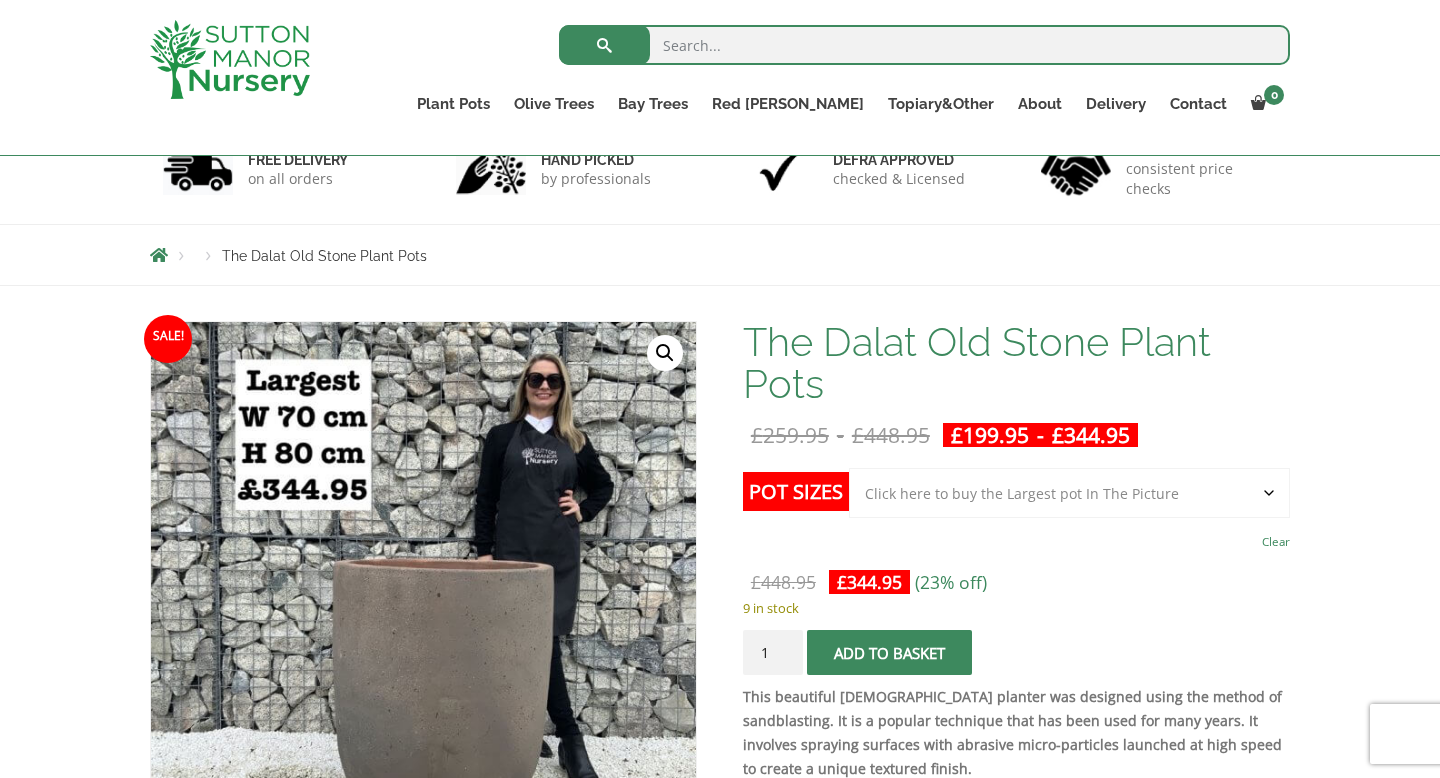 scroll, scrollTop: 0, scrollLeft: 0, axis: both 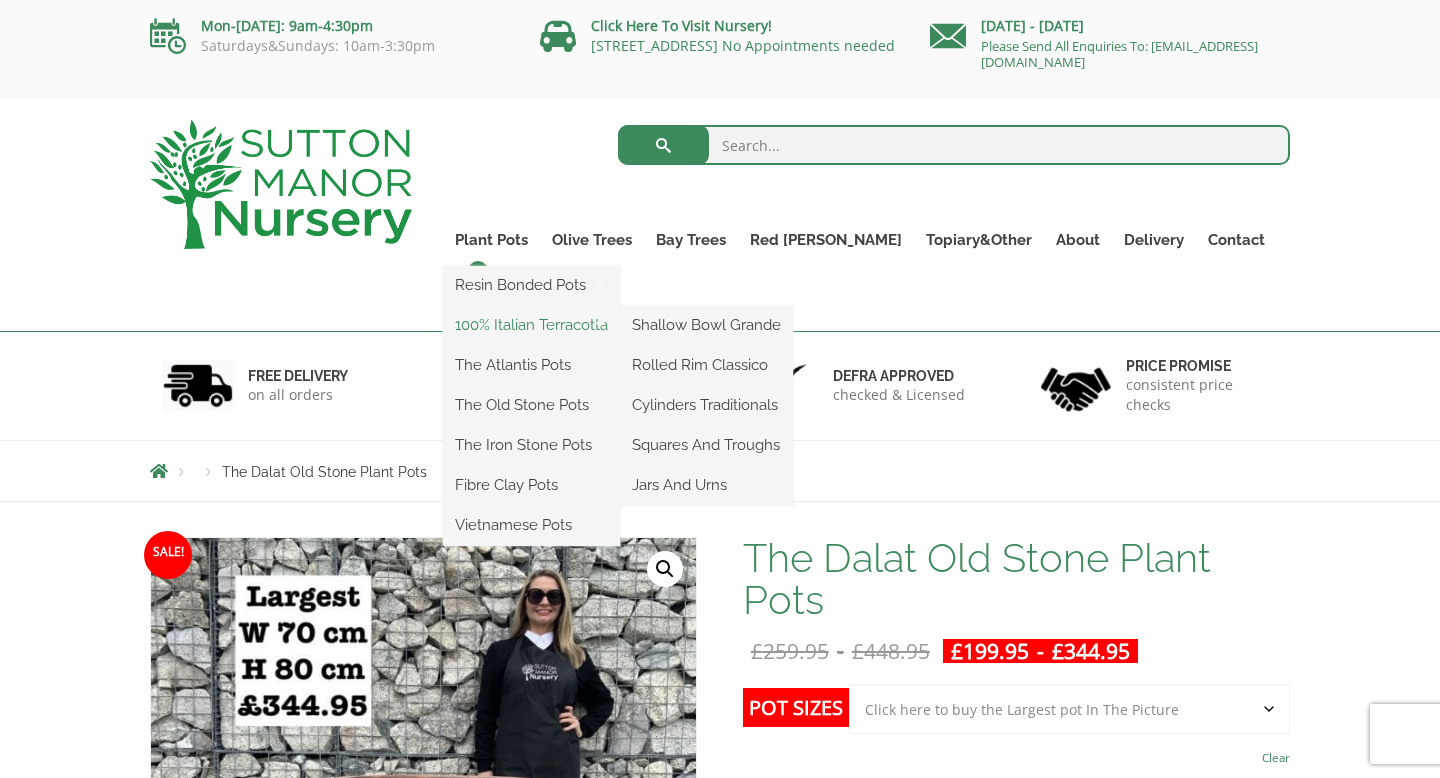 click on "100% Italian Terracotta" at bounding box center [531, 325] 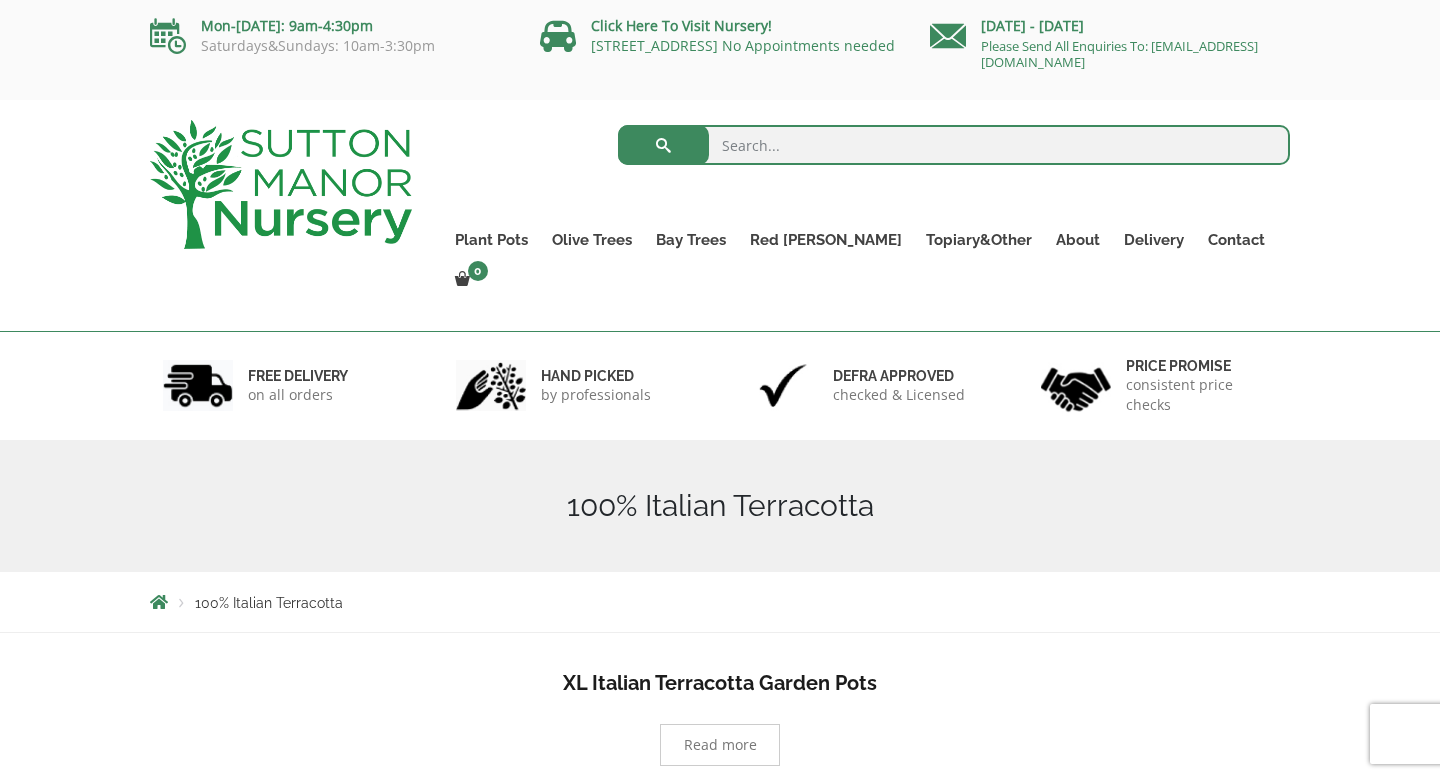 scroll, scrollTop: 0, scrollLeft: 0, axis: both 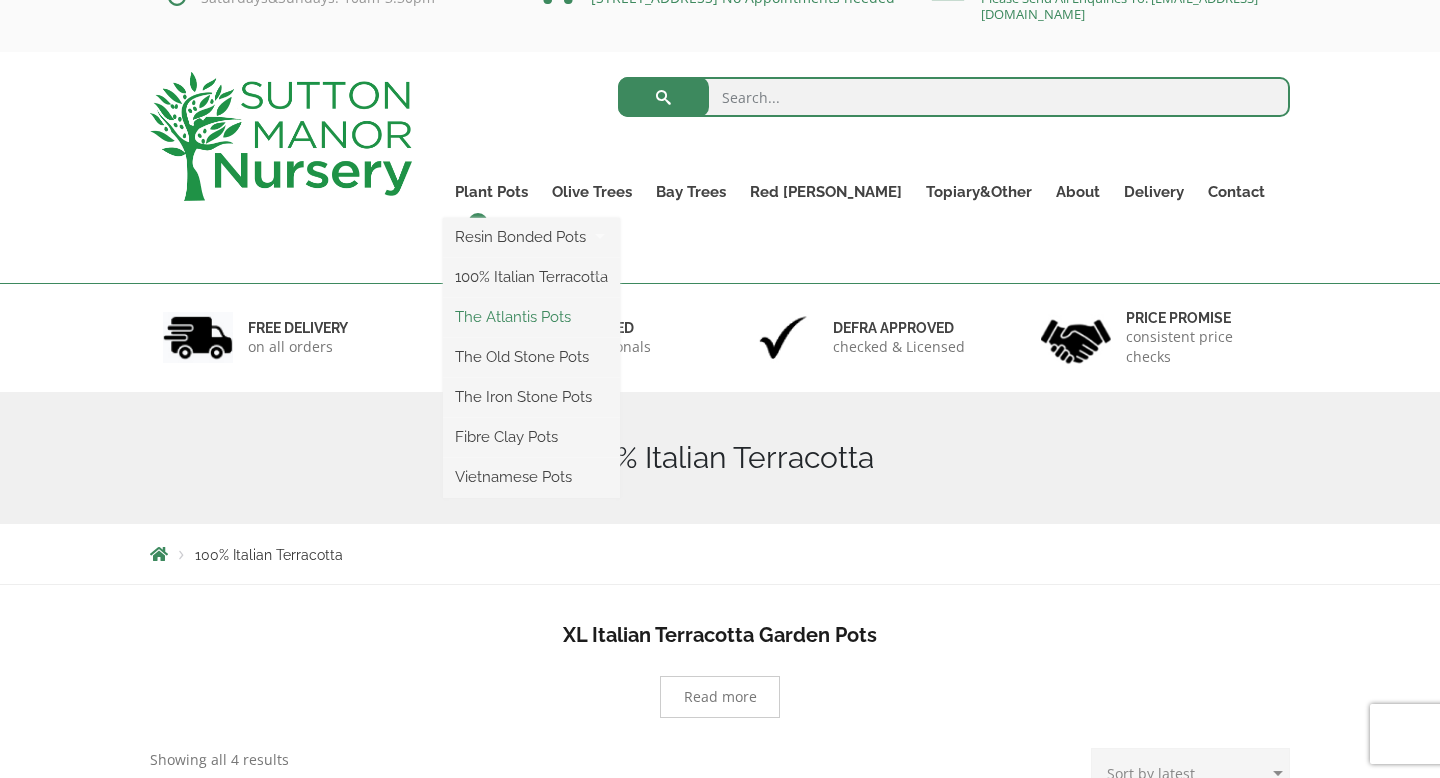 click on "The Atlantis Pots" at bounding box center [531, 317] 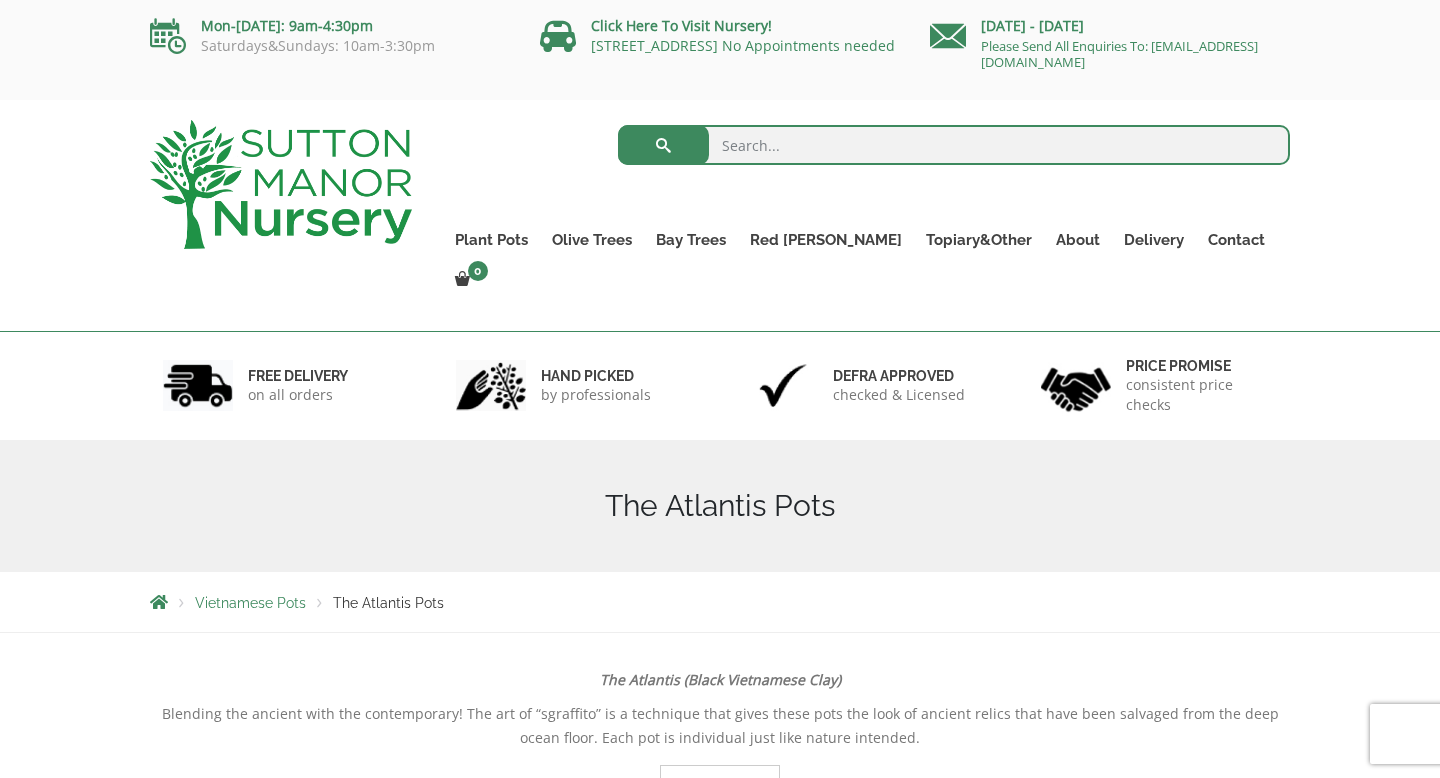 scroll, scrollTop: 0, scrollLeft: 0, axis: both 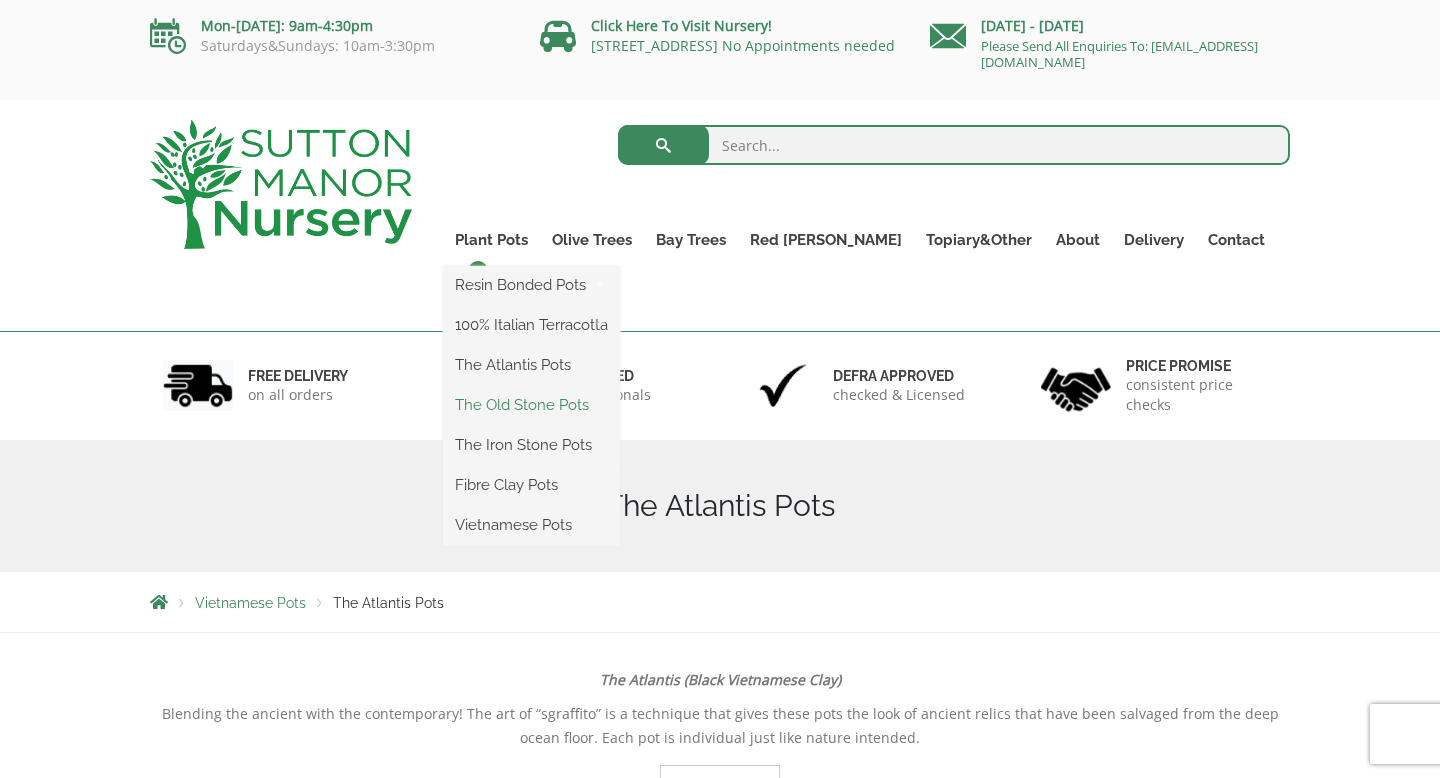 click on "The Old Stone Pots" at bounding box center (531, 405) 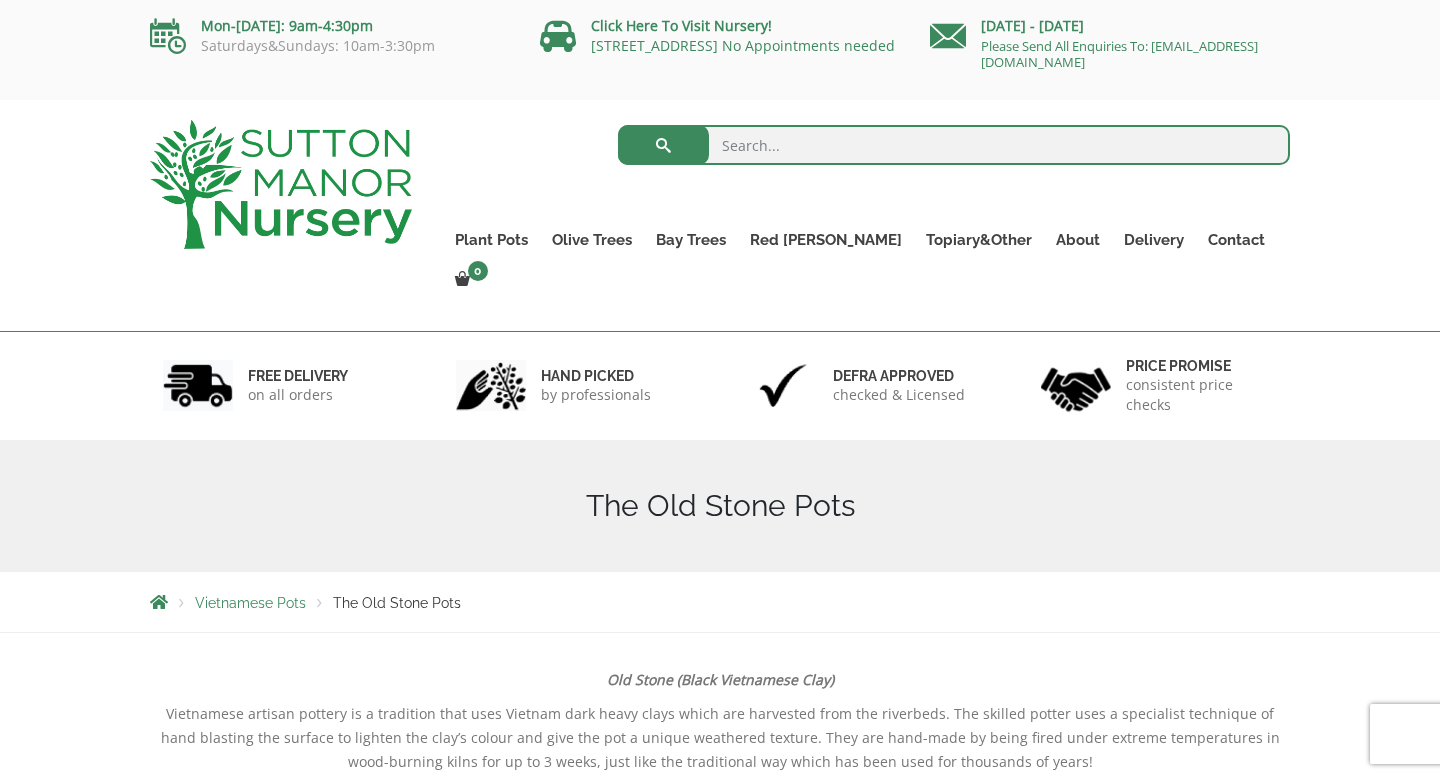 scroll, scrollTop: 0, scrollLeft: 0, axis: both 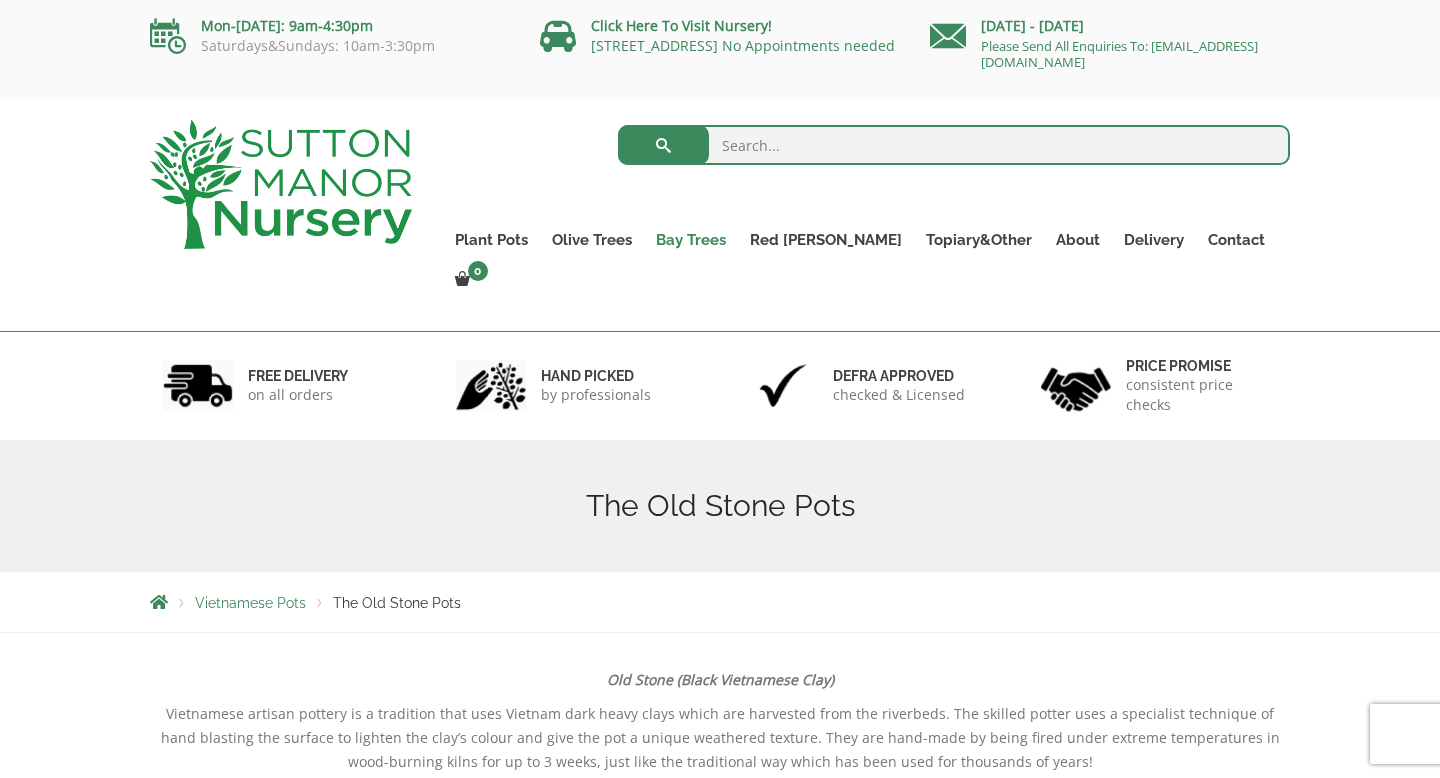 click on "Bay Trees" at bounding box center [691, 240] 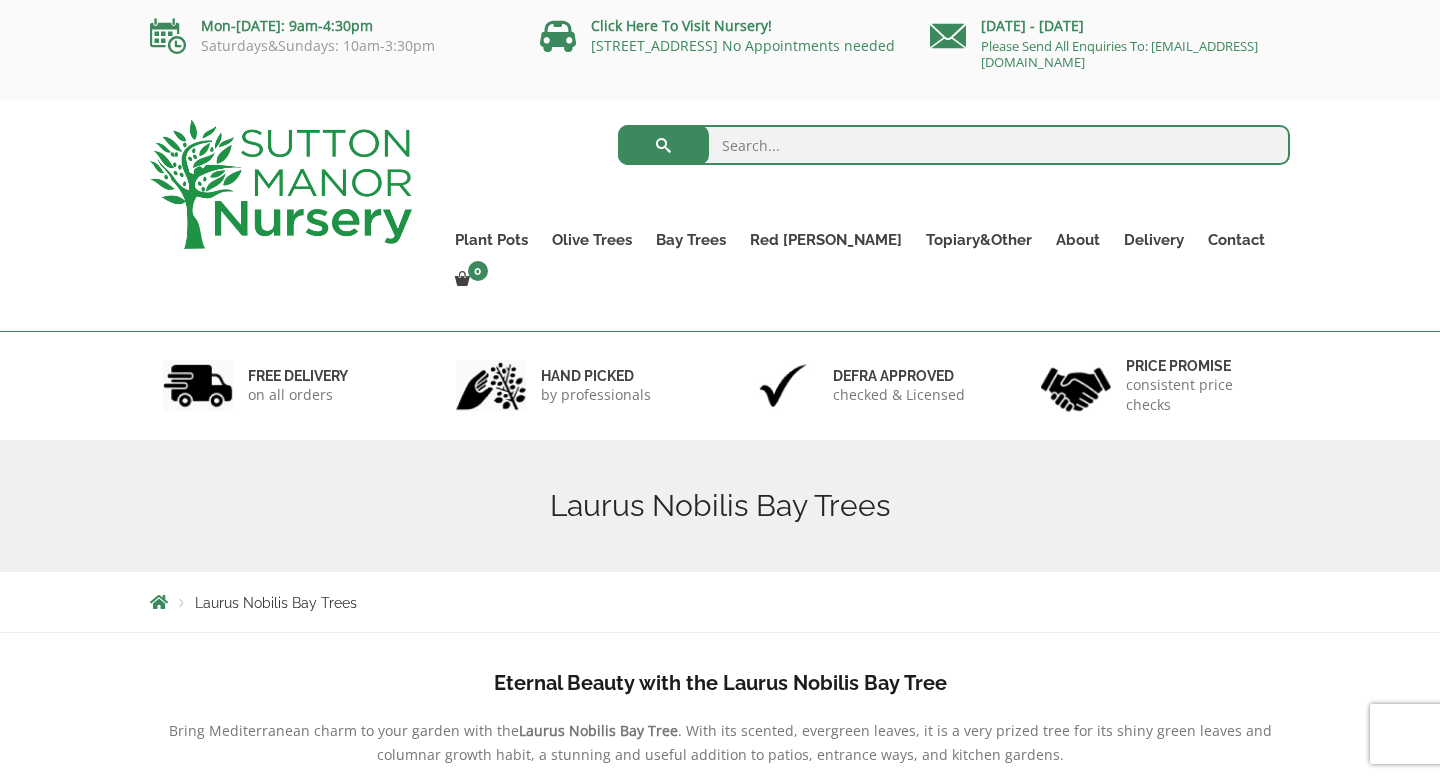 scroll, scrollTop: 0, scrollLeft: 0, axis: both 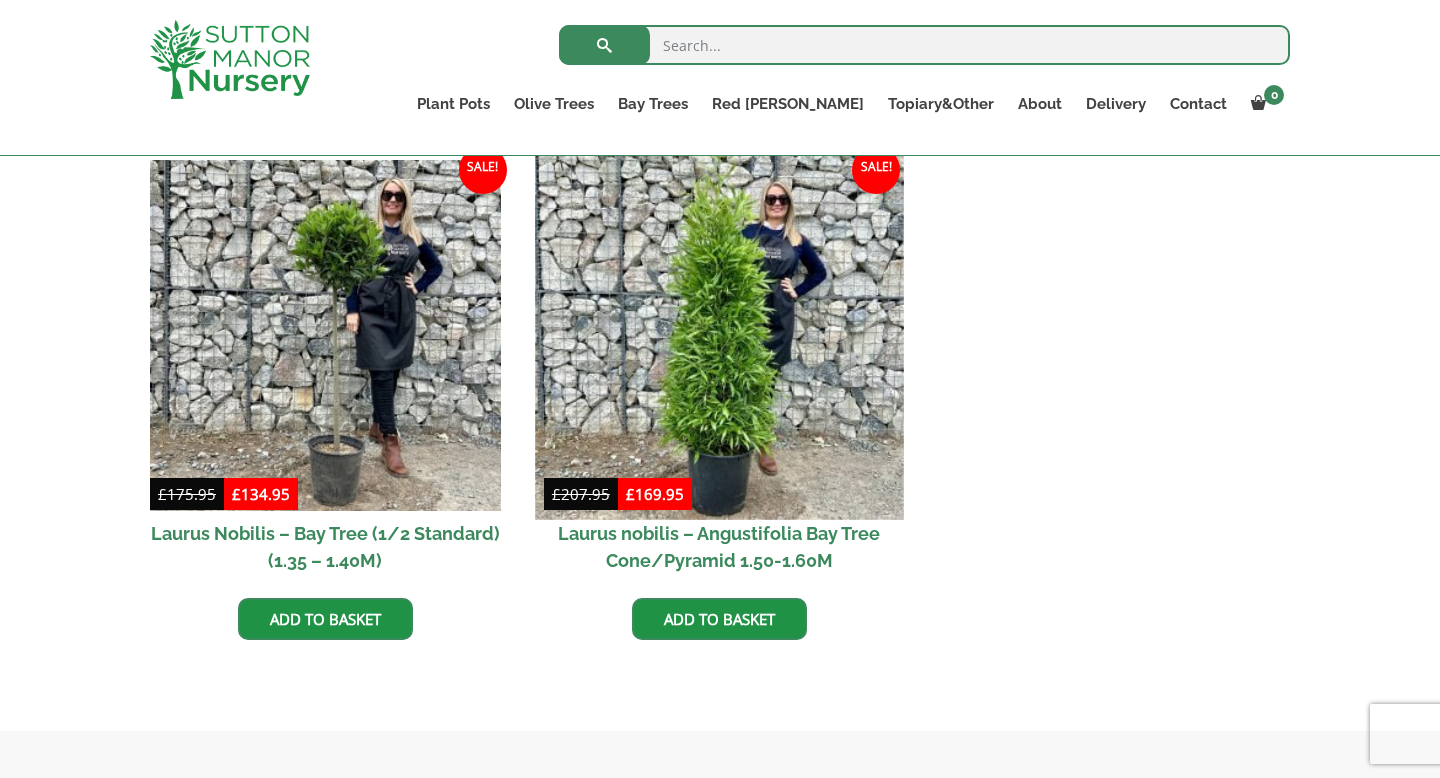 click at bounding box center [719, 335] 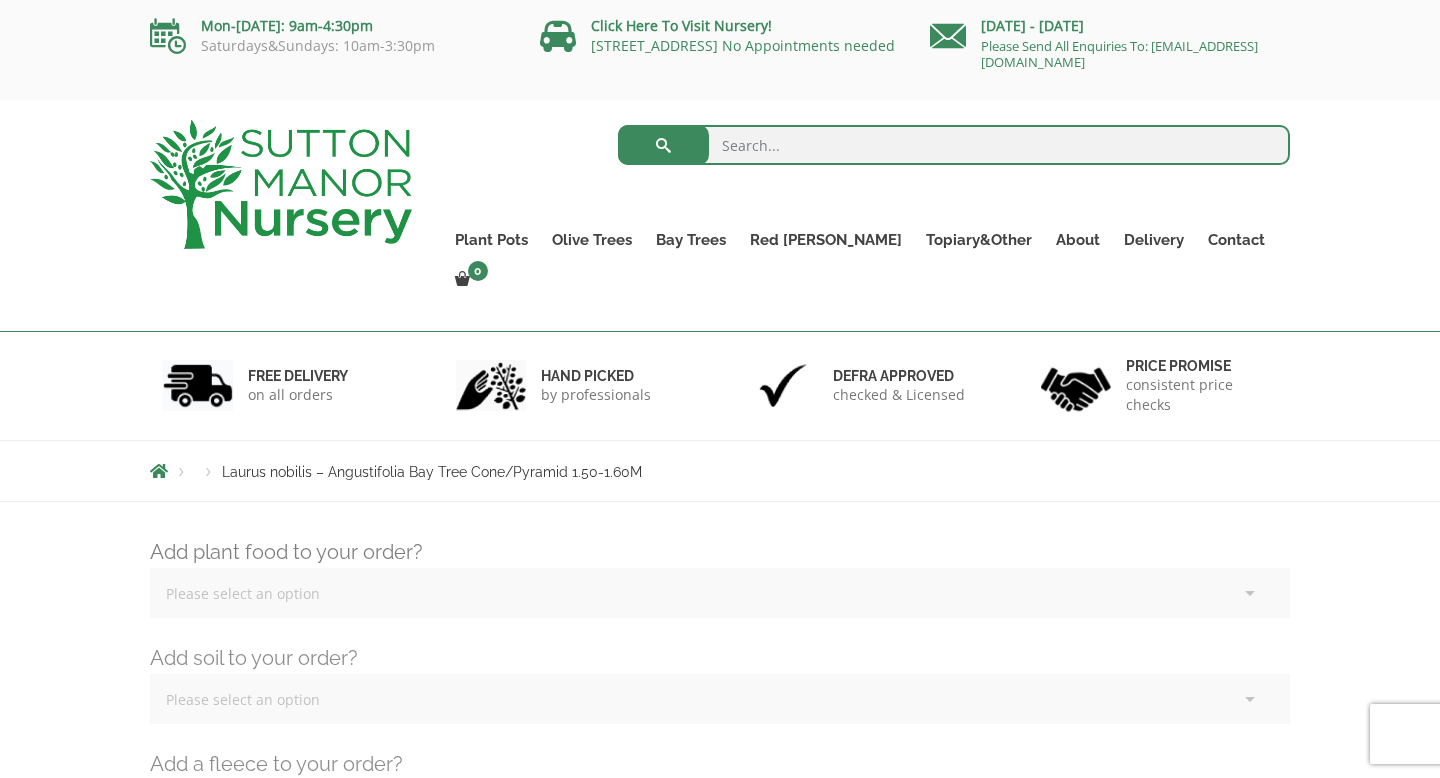 scroll, scrollTop: 0, scrollLeft: 0, axis: both 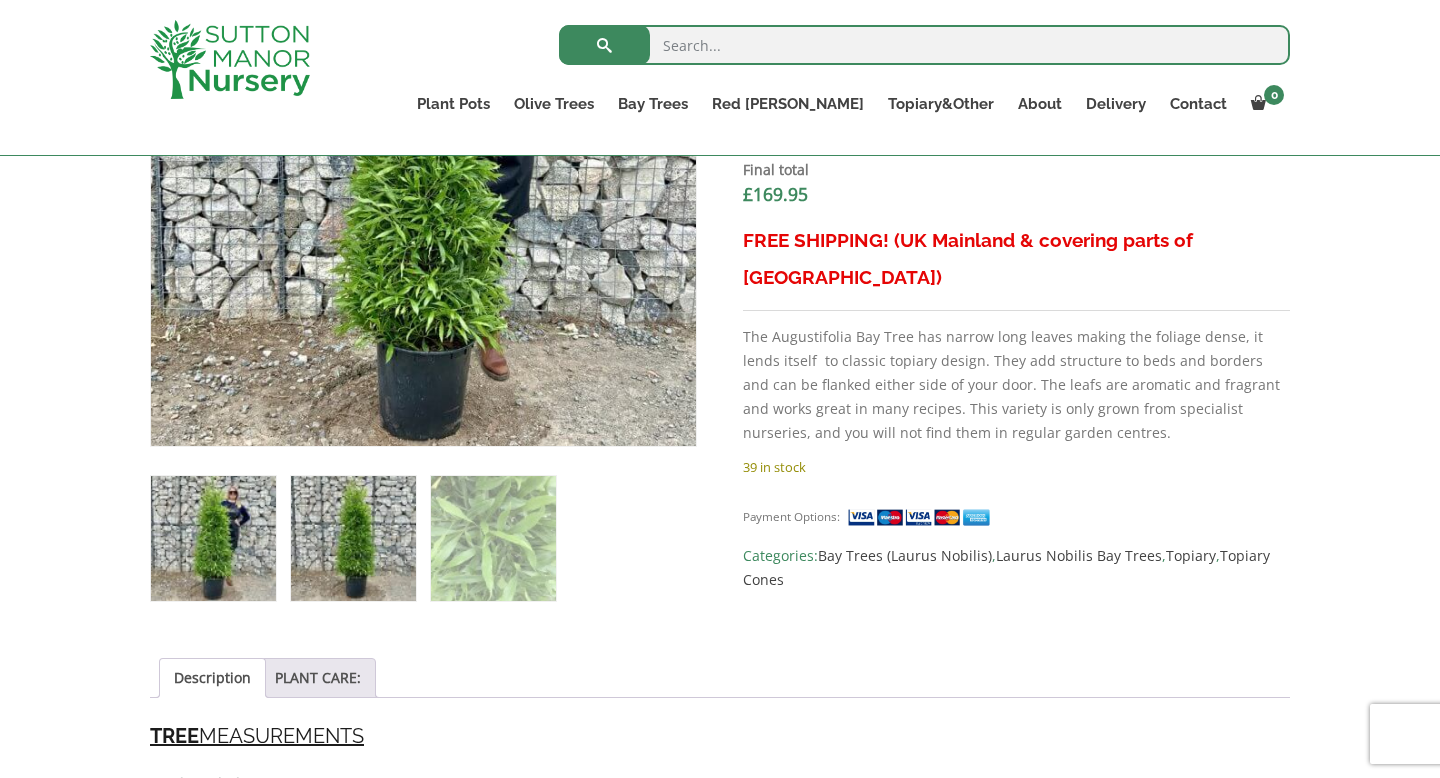 click at bounding box center (353, 538) 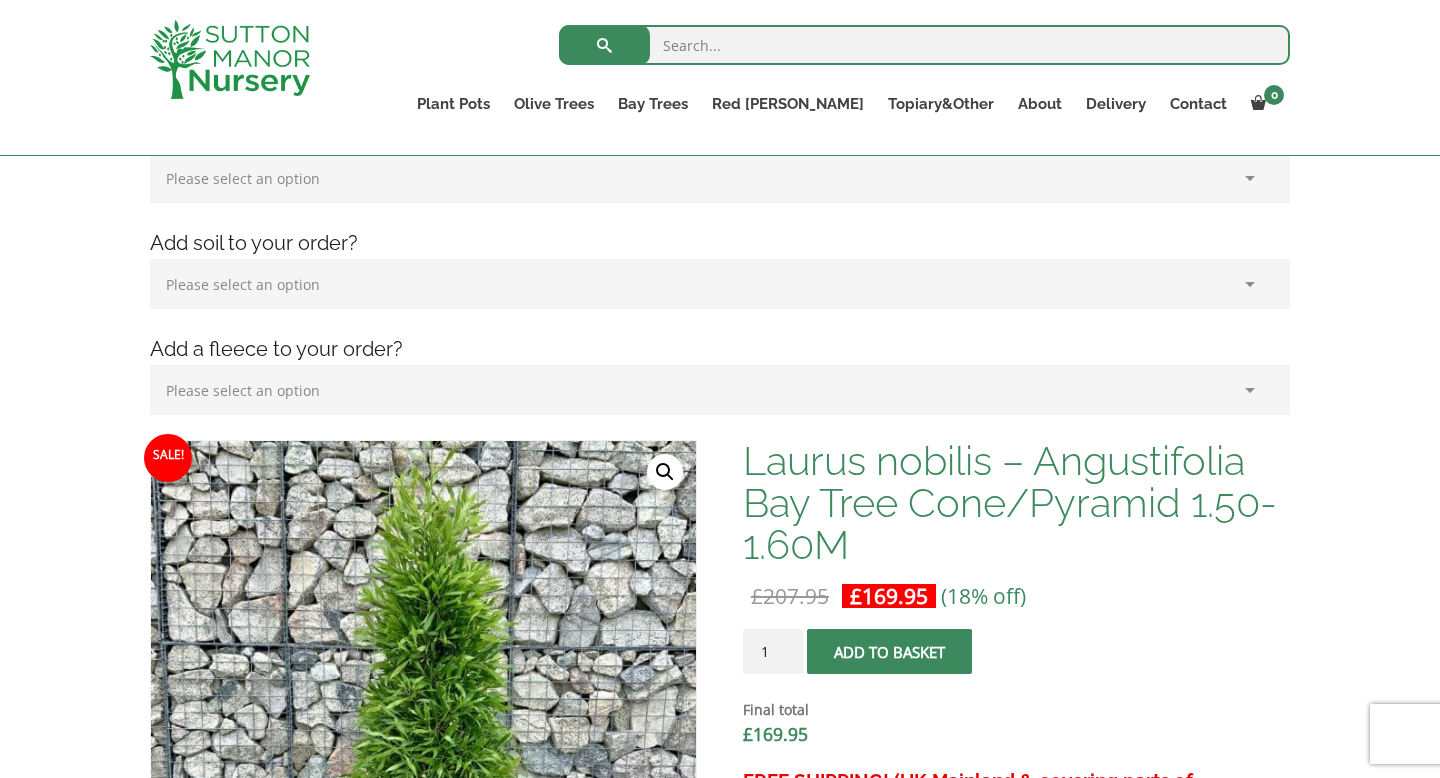 scroll, scrollTop: 0, scrollLeft: 0, axis: both 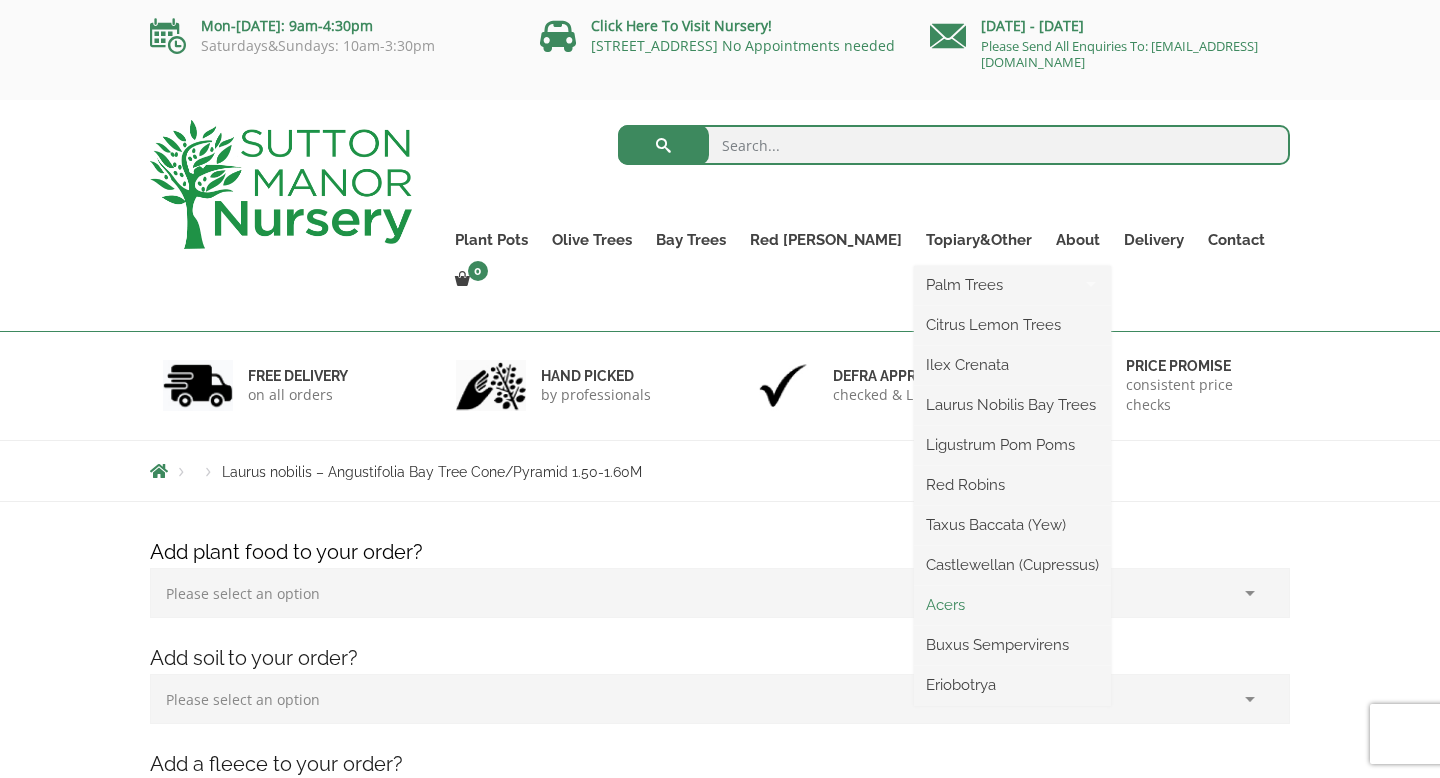 click on "Acers" at bounding box center [1012, 605] 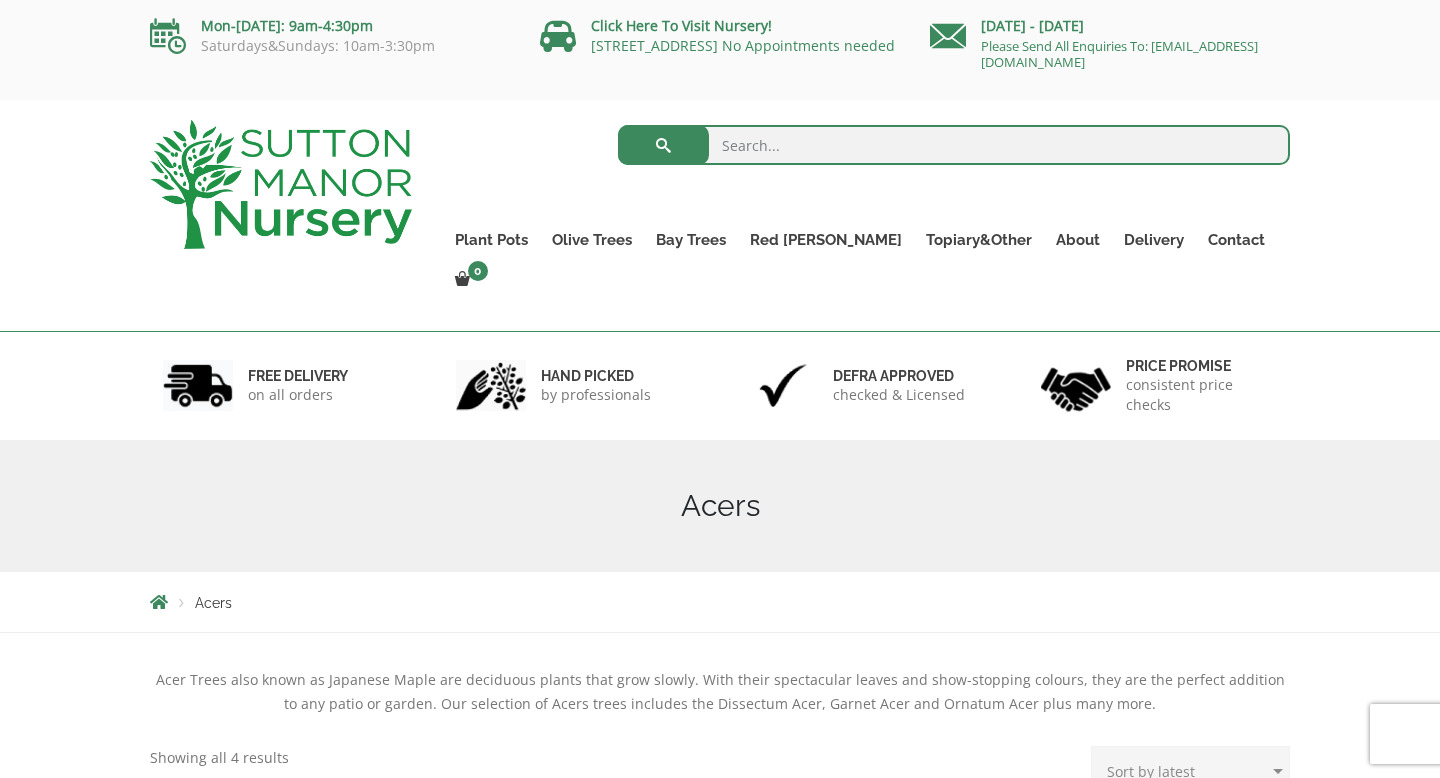 scroll, scrollTop: 257, scrollLeft: 0, axis: vertical 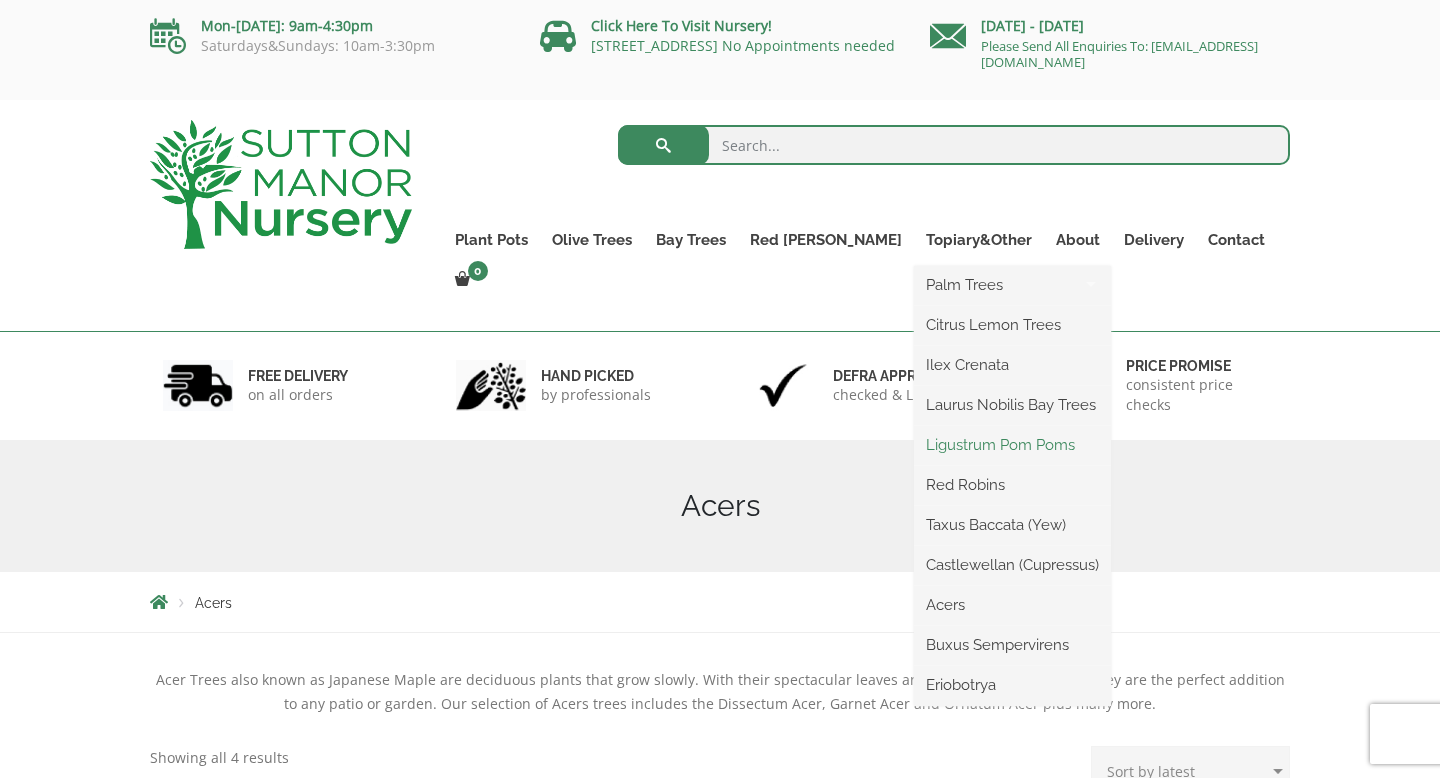 click on "Ligustrum Pom Poms" at bounding box center [1012, 445] 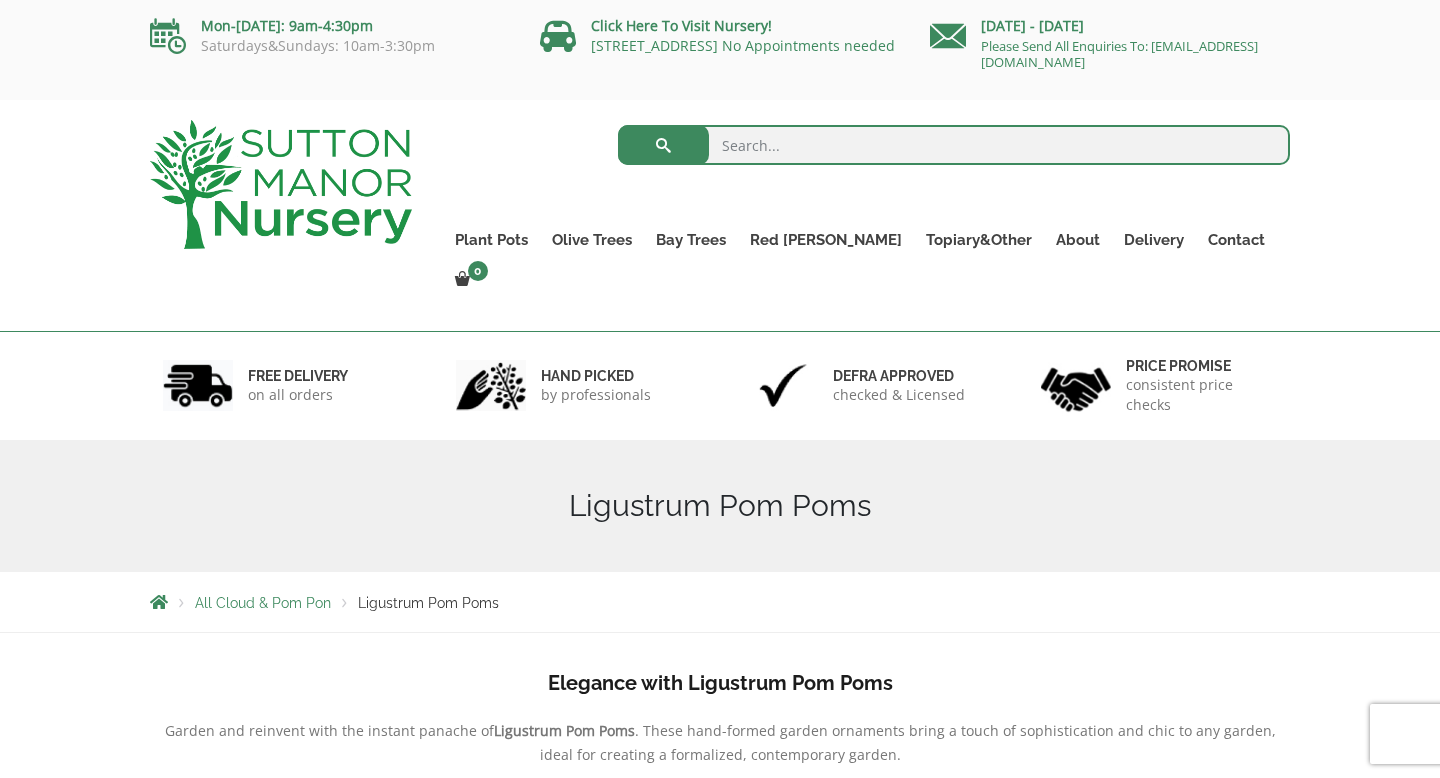 scroll, scrollTop: 0, scrollLeft: 0, axis: both 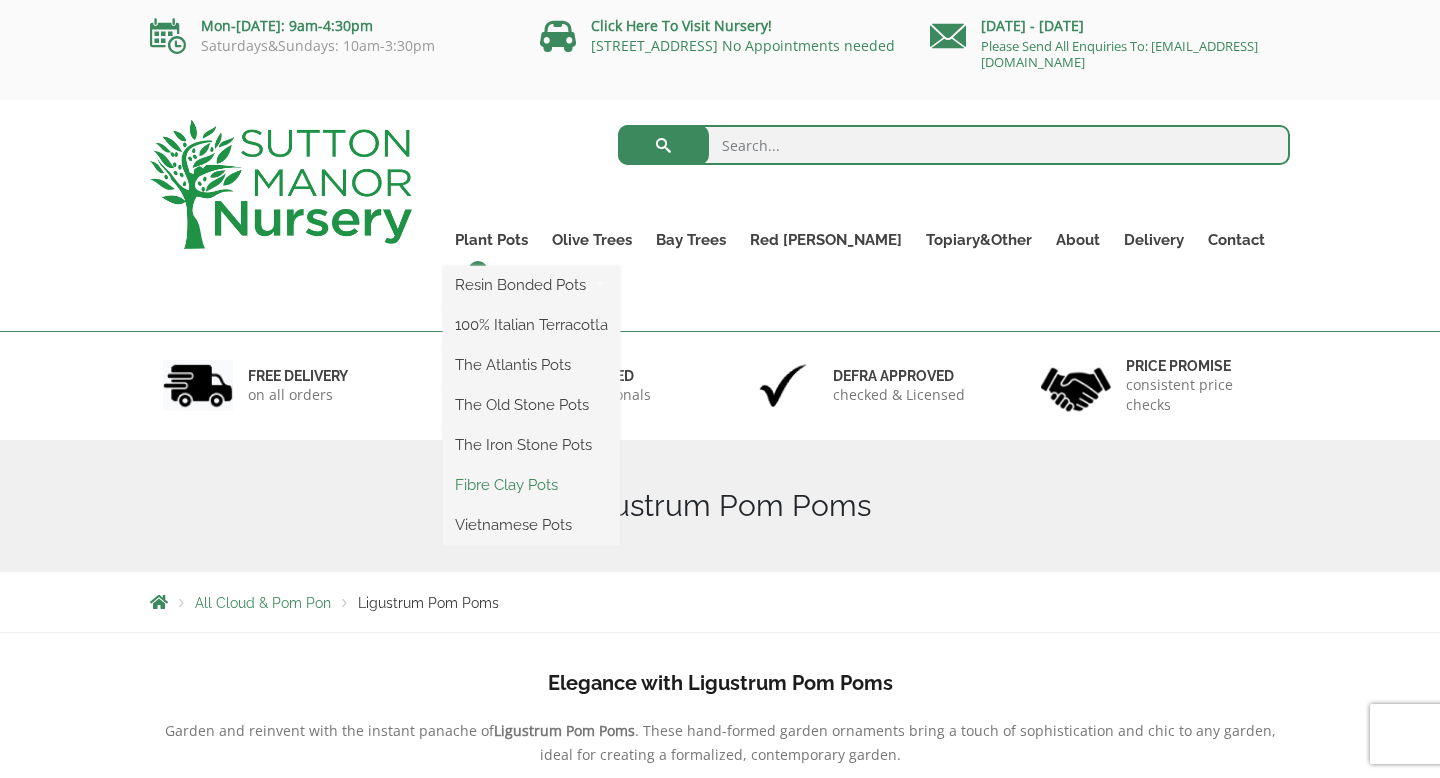 click on "Fibre Clay Pots" at bounding box center [531, 485] 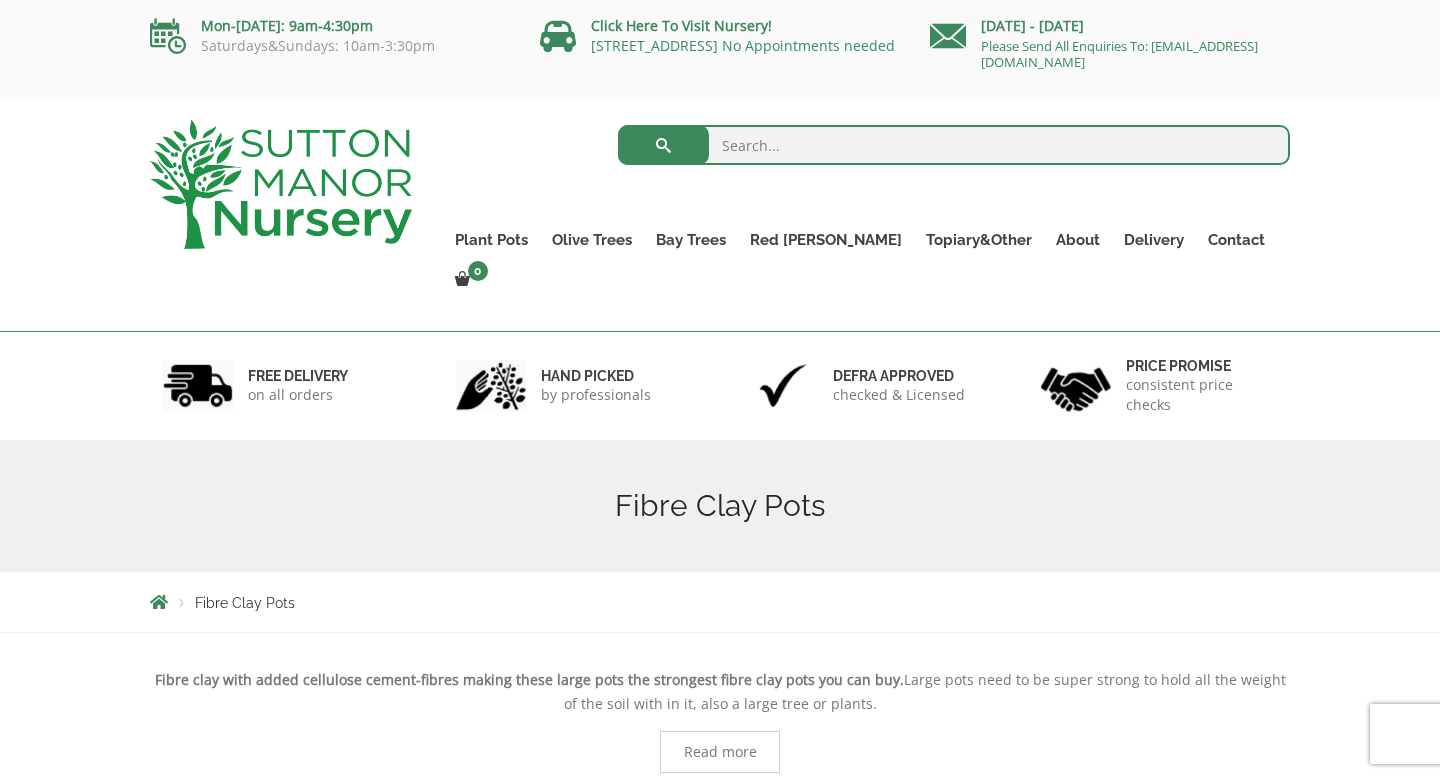 scroll, scrollTop: 167, scrollLeft: 0, axis: vertical 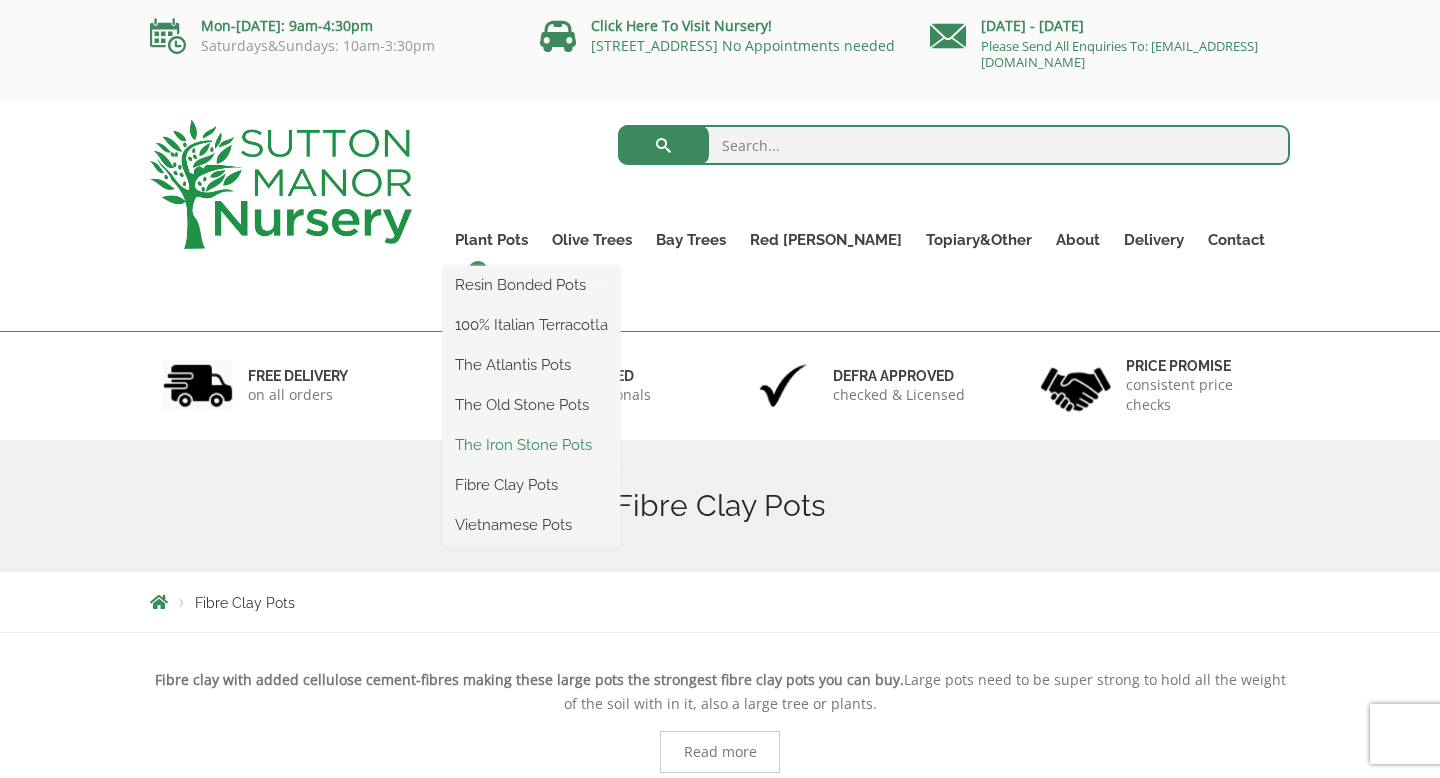 click on "The Iron Stone Pots" at bounding box center [531, 445] 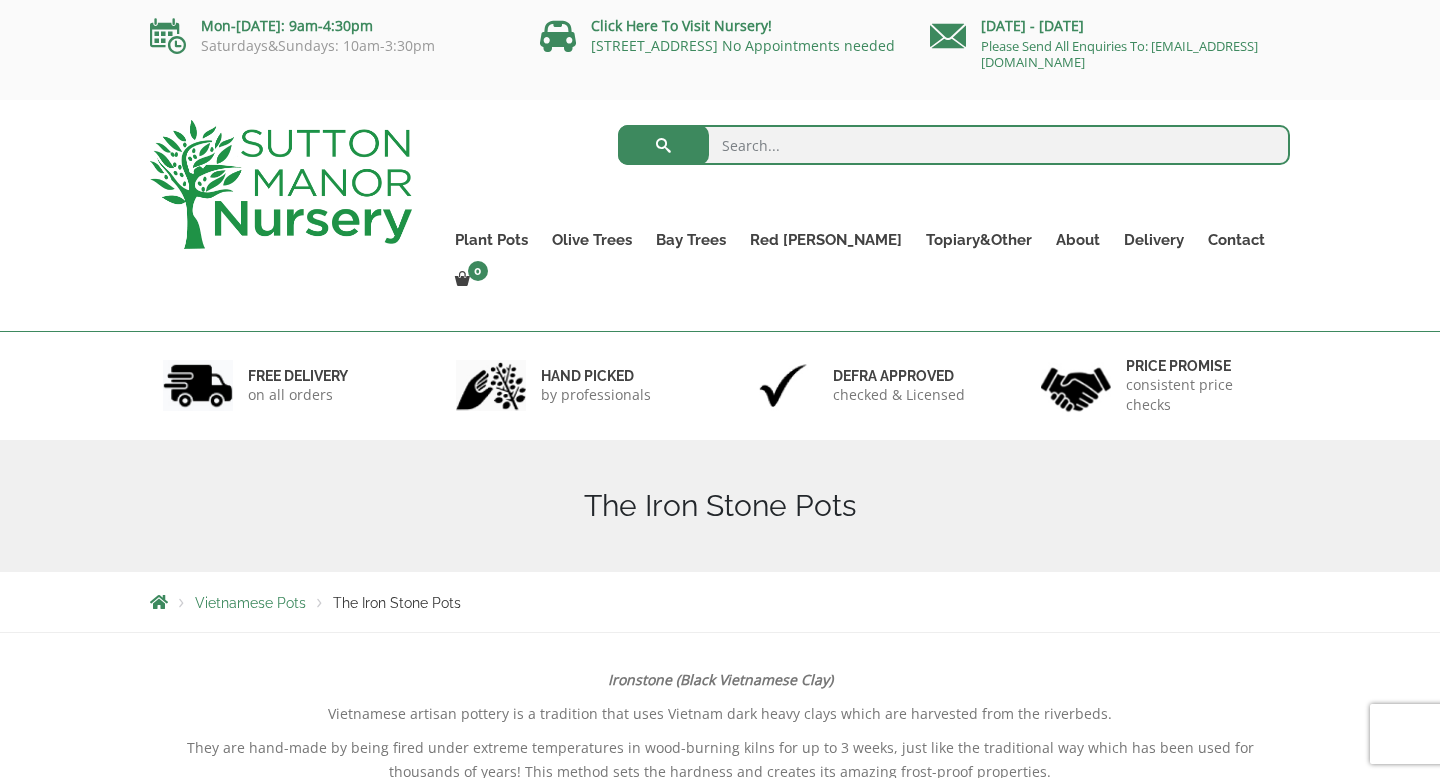 scroll, scrollTop: 0, scrollLeft: 0, axis: both 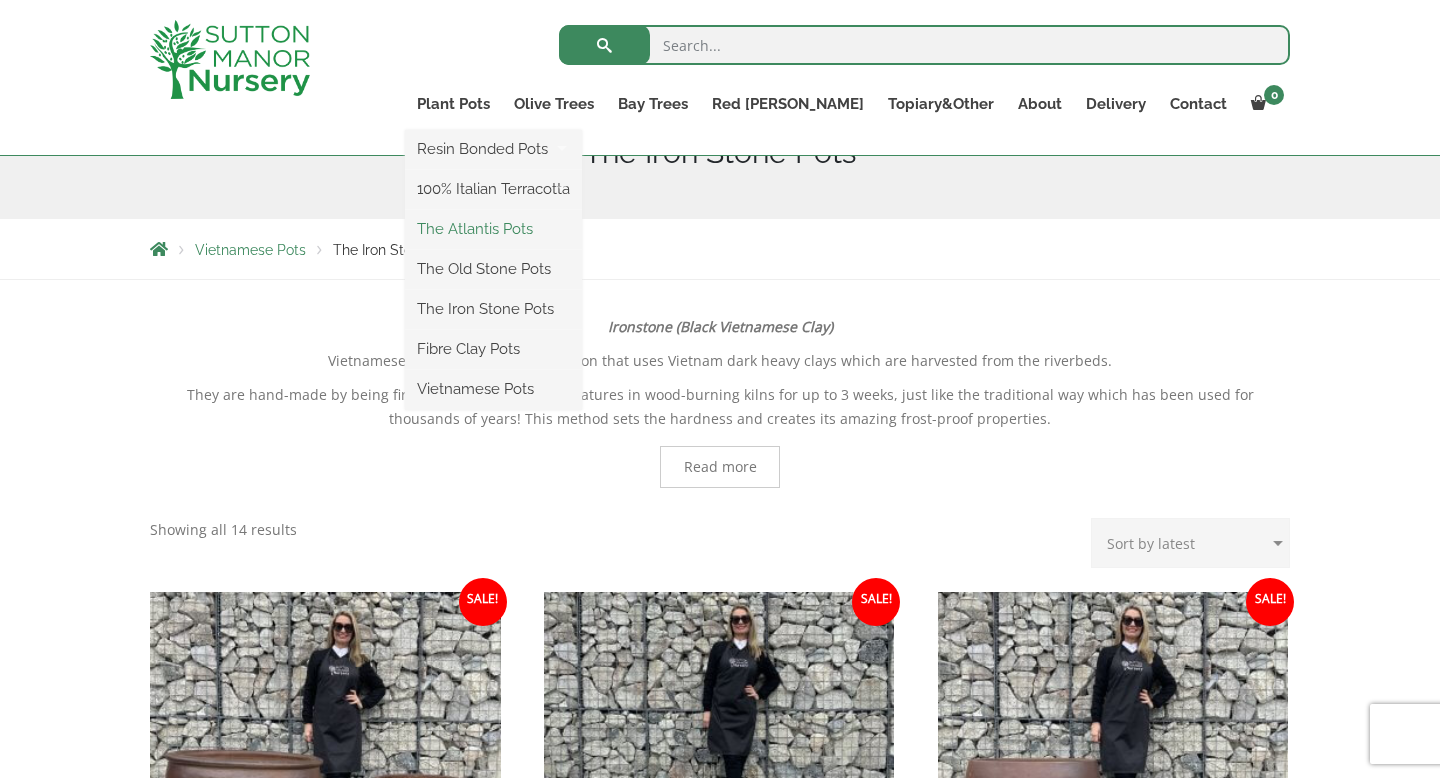 click on "The Atlantis Pots" at bounding box center (493, 229) 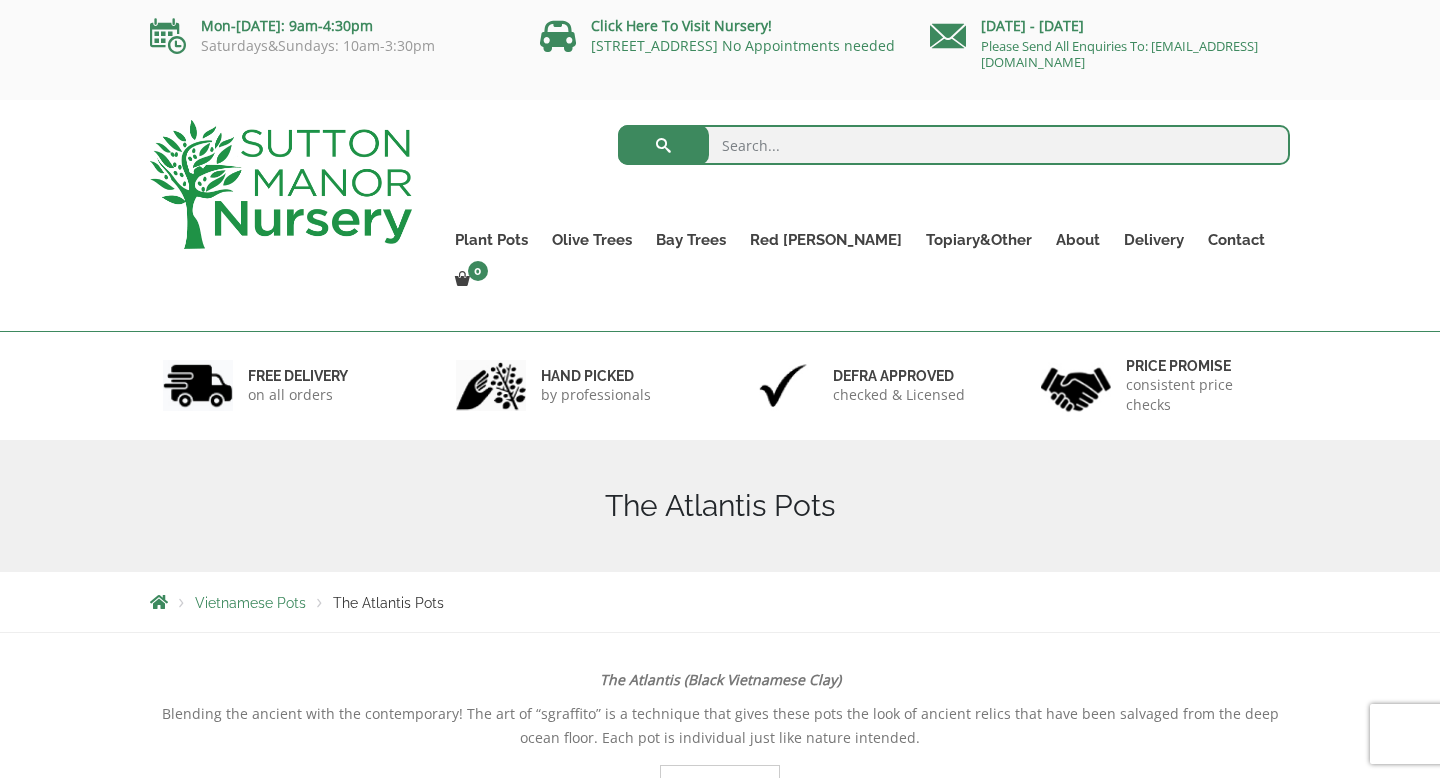 scroll, scrollTop: 0, scrollLeft: 0, axis: both 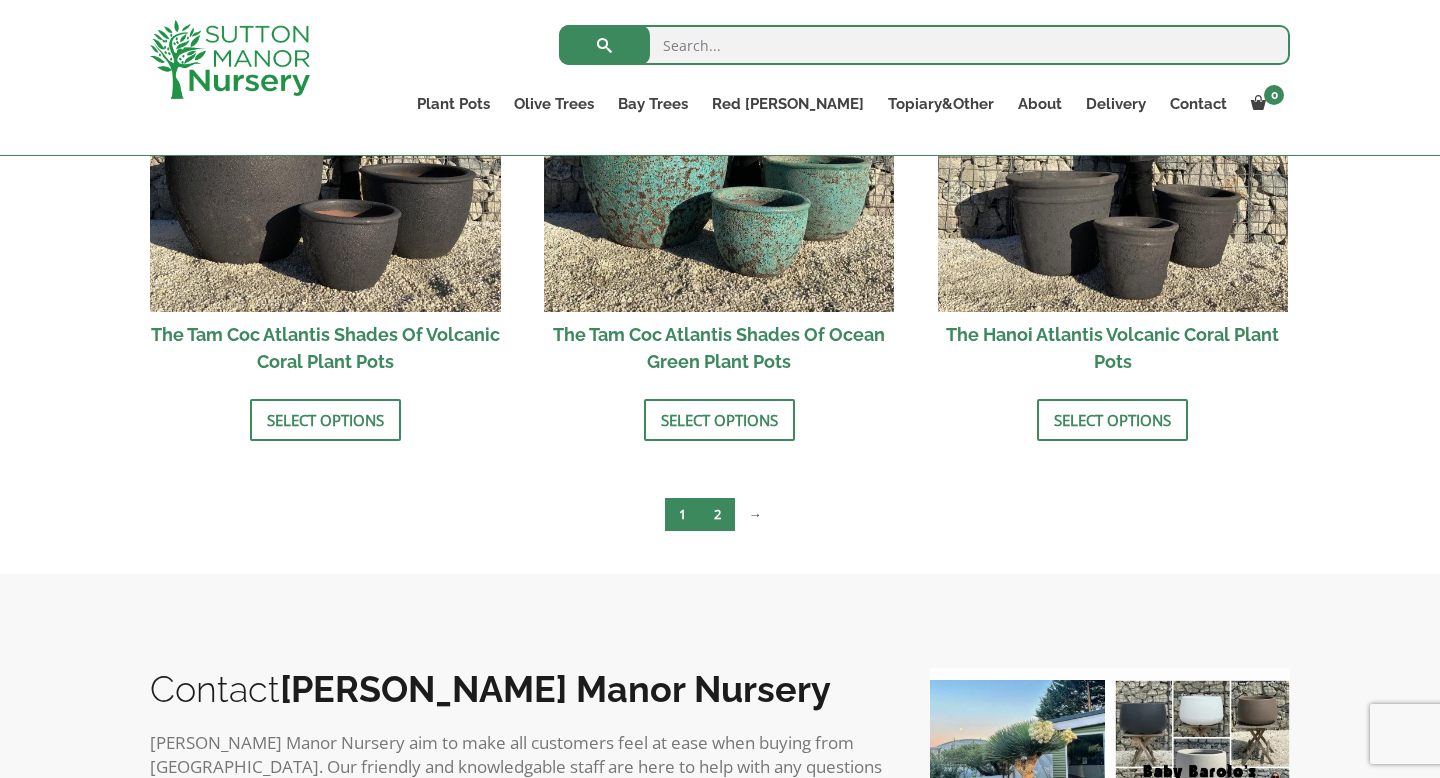 click on "2" at bounding box center (717, 514) 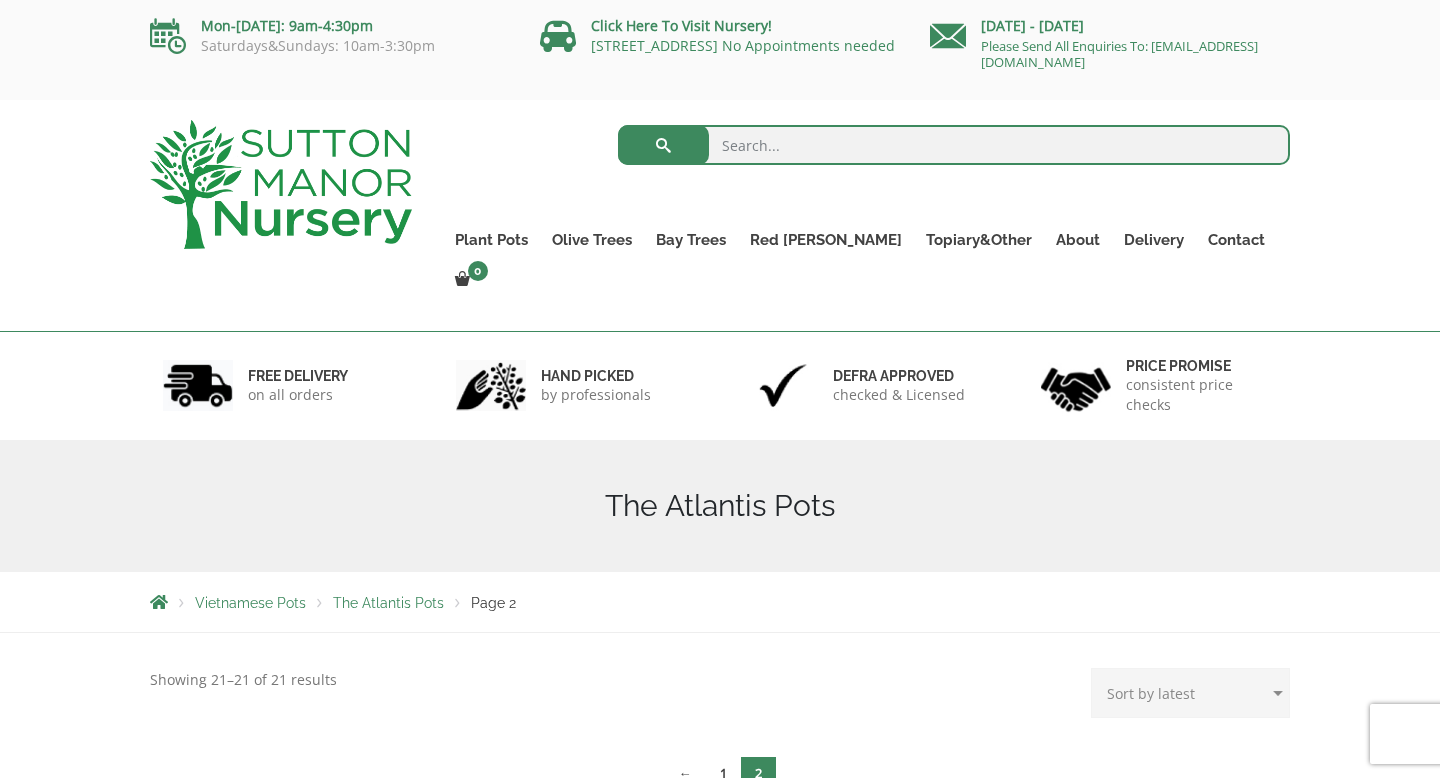 scroll, scrollTop: 0, scrollLeft: 0, axis: both 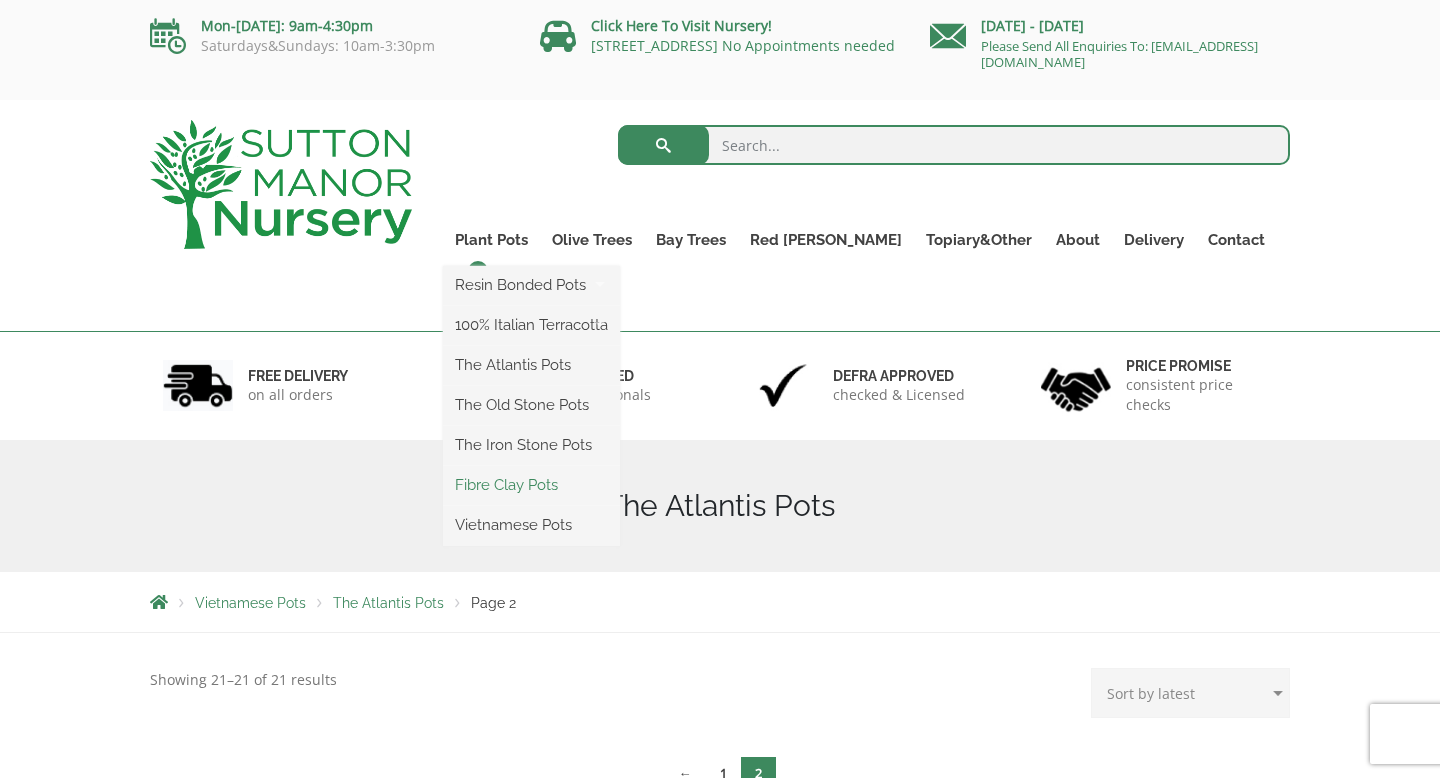 click on "Fibre Clay Pots" at bounding box center [531, 485] 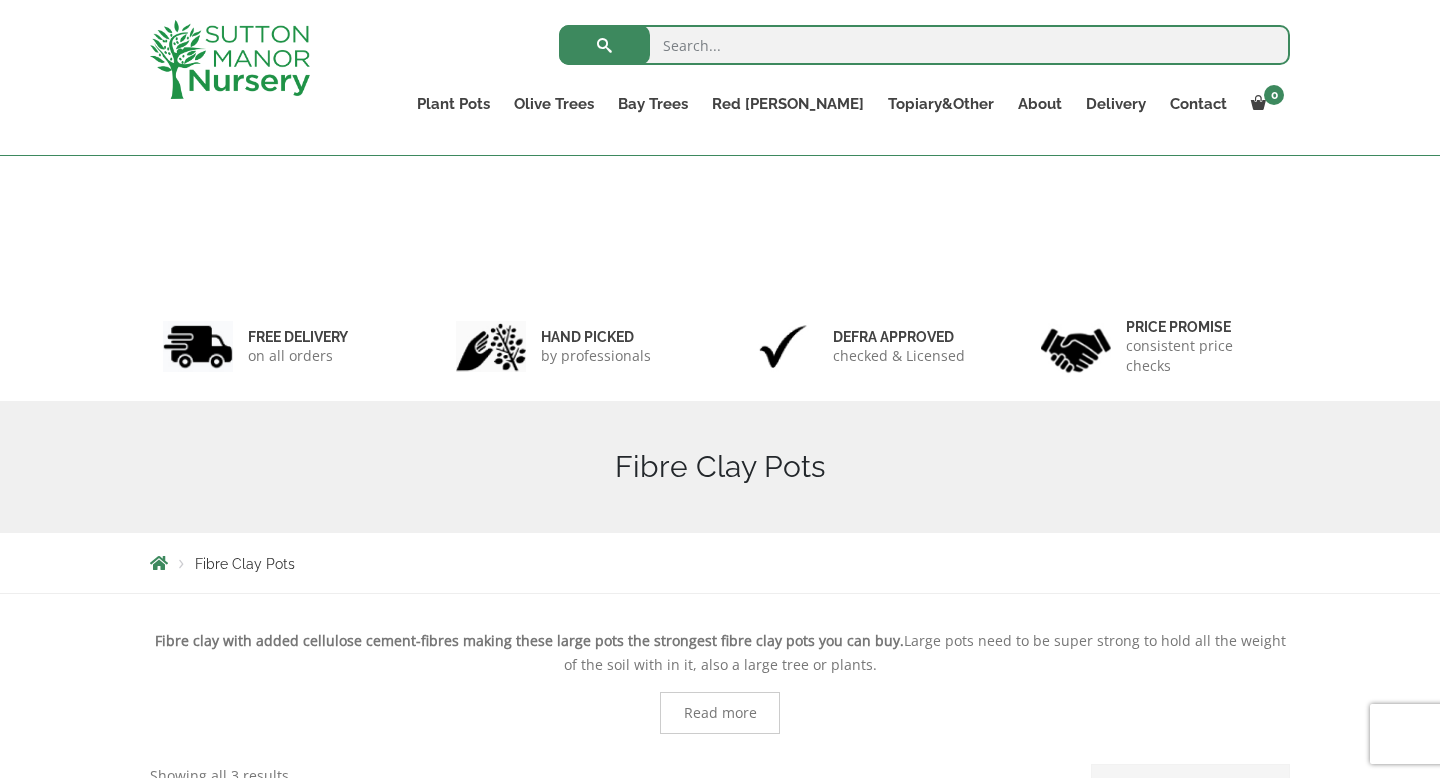 scroll, scrollTop: 492, scrollLeft: 0, axis: vertical 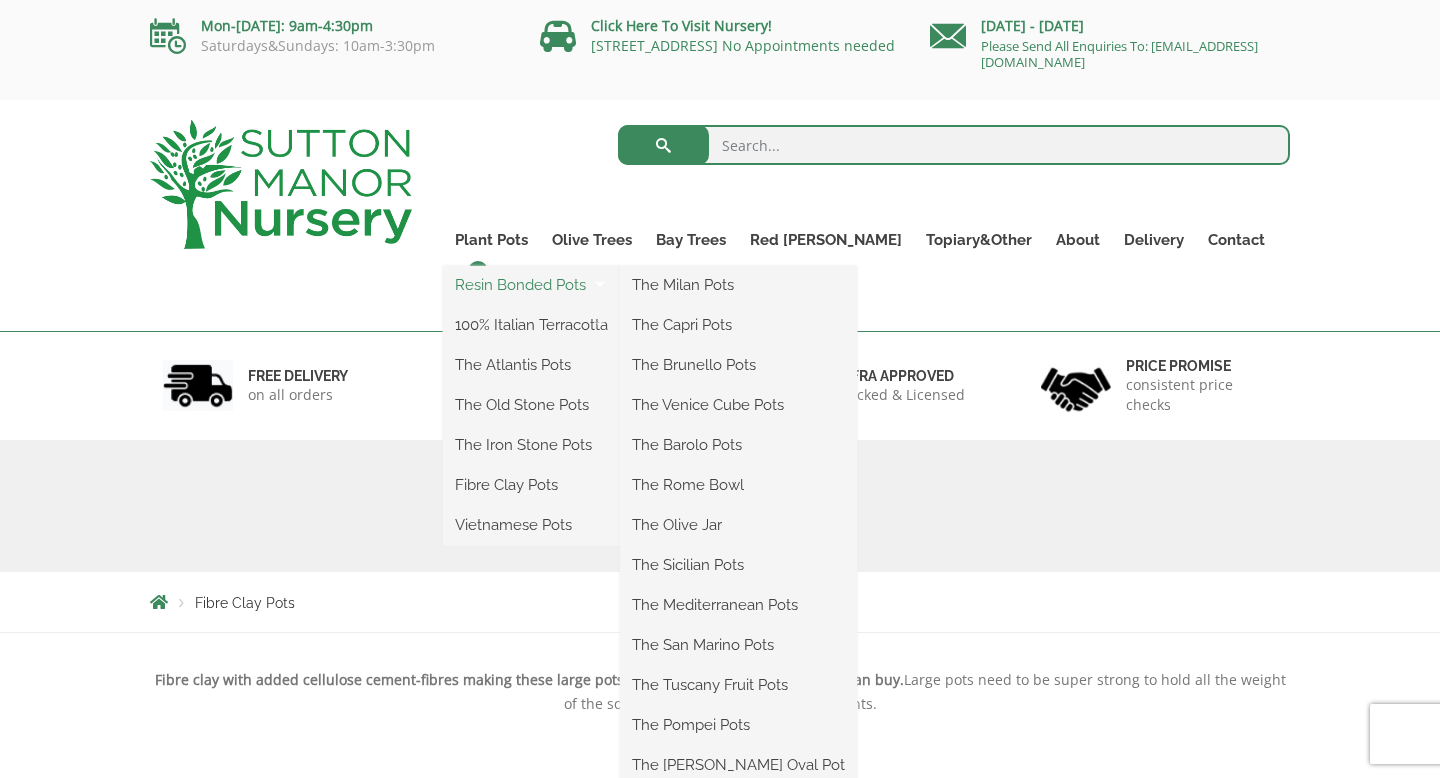click on "Resin Bonded Pots" at bounding box center (531, 285) 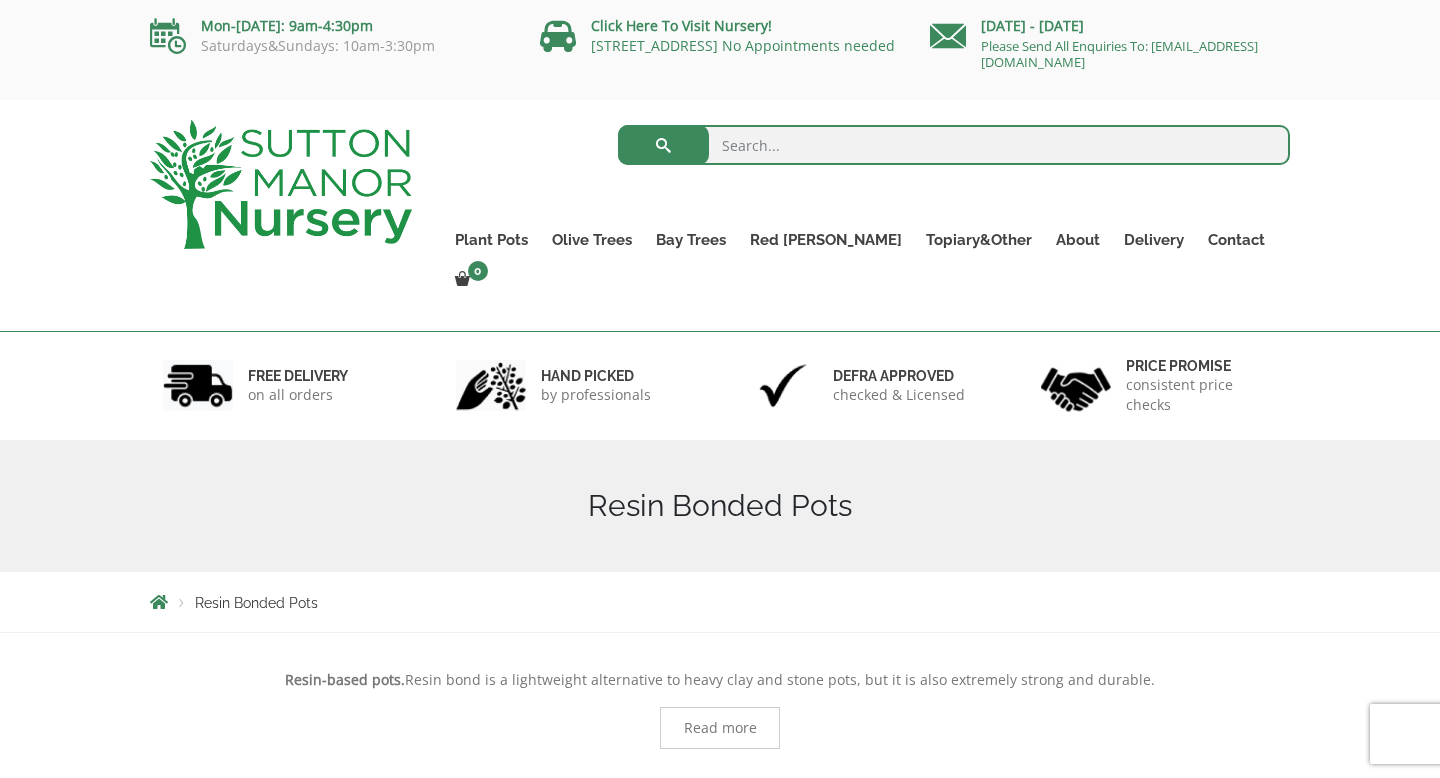 scroll, scrollTop: 0, scrollLeft: 0, axis: both 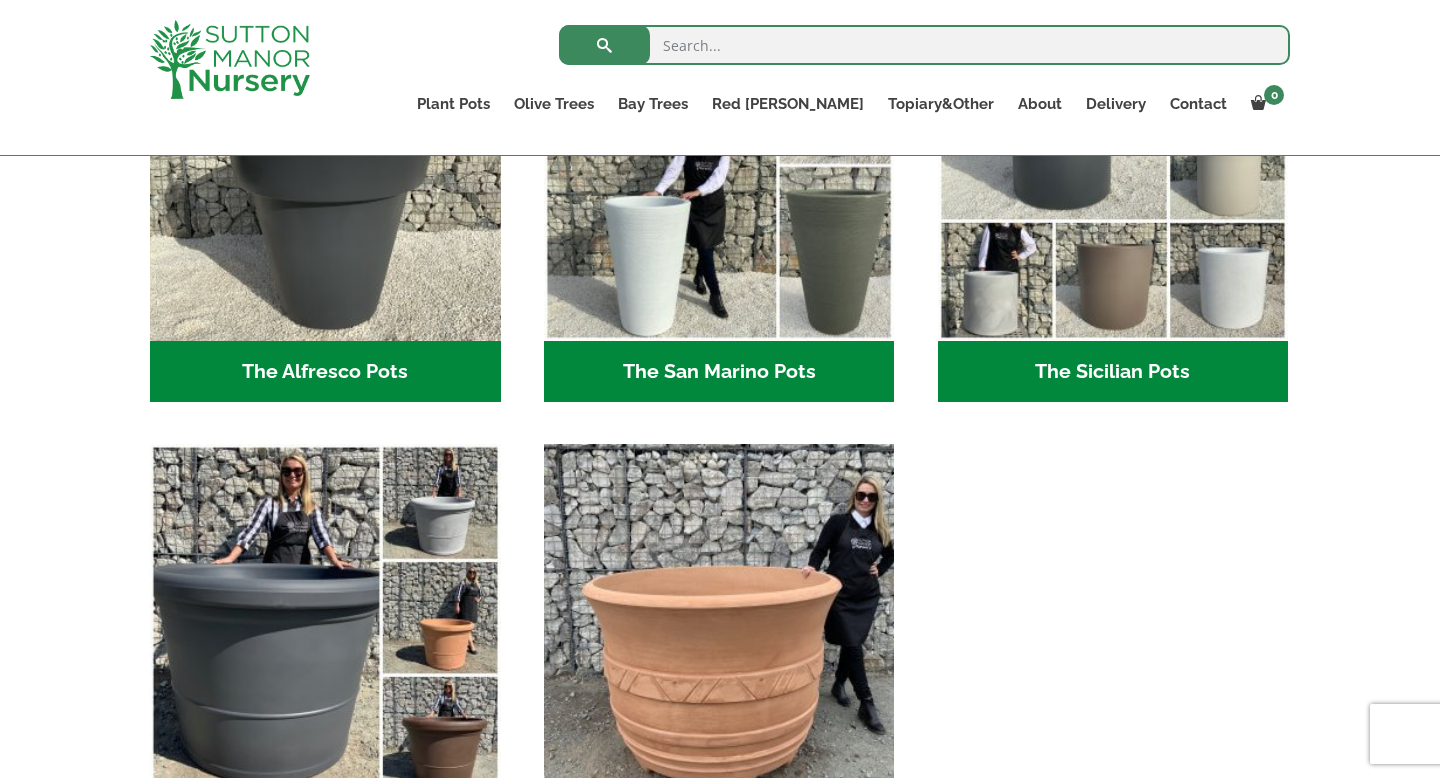 click at bounding box center (719, 620) 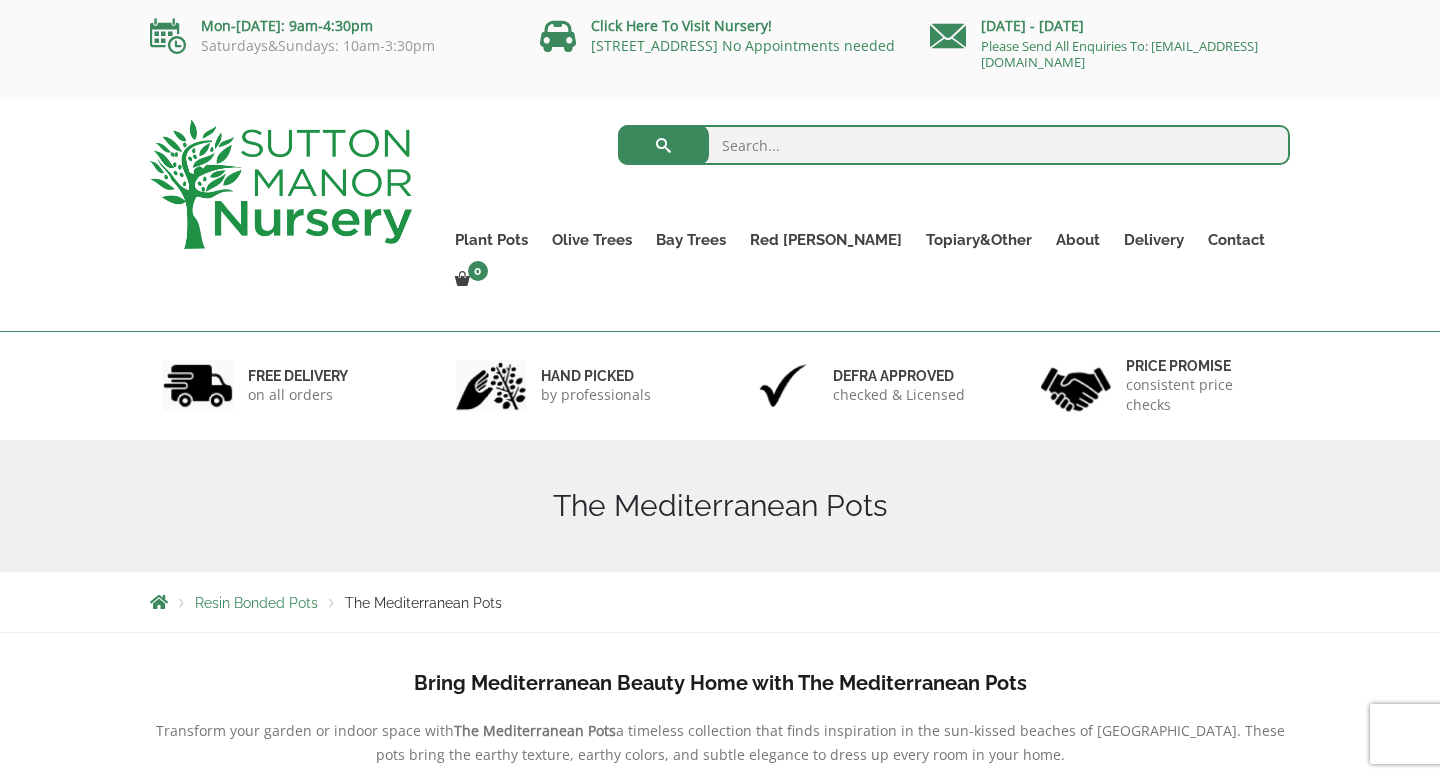 scroll, scrollTop: 0, scrollLeft: 0, axis: both 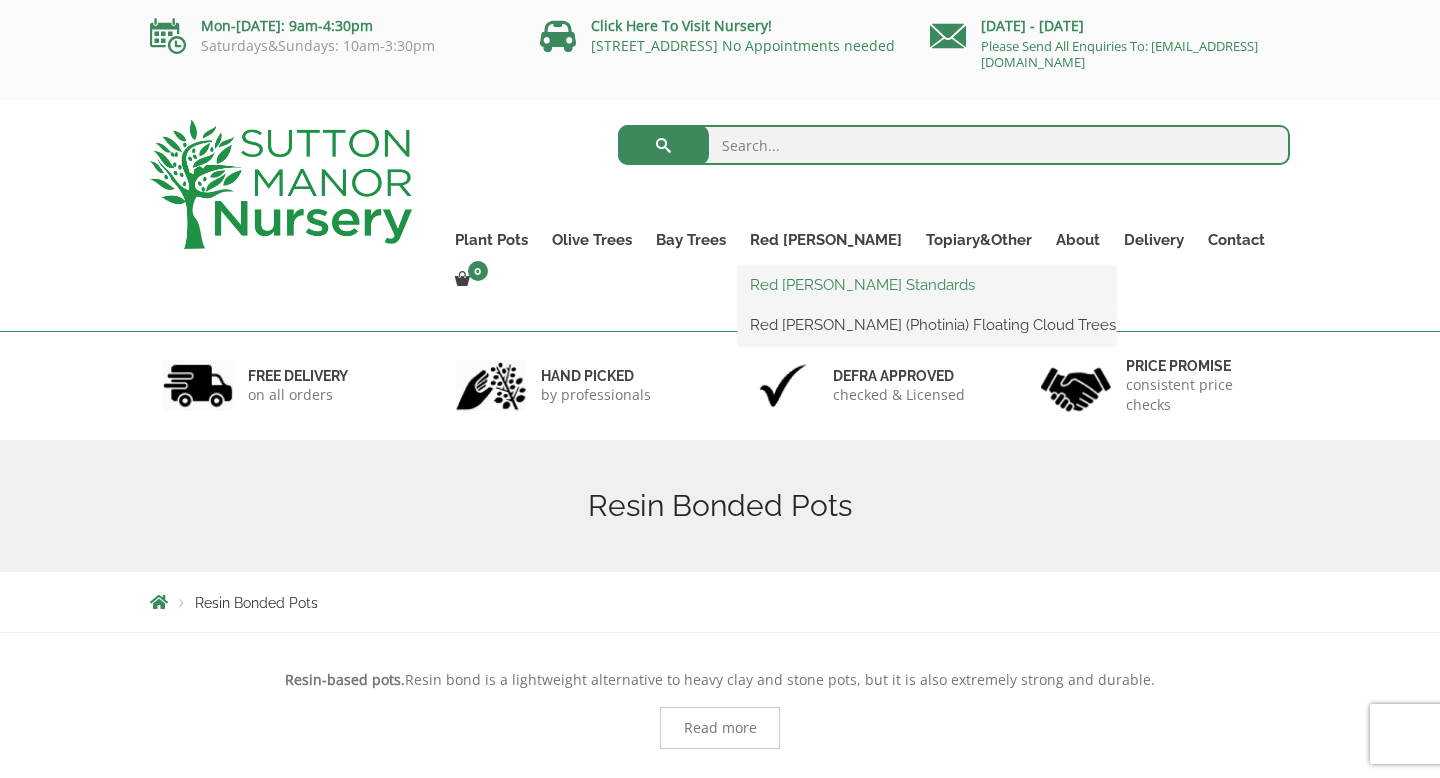 click on "Red [PERSON_NAME] Standards" at bounding box center (927, 285) 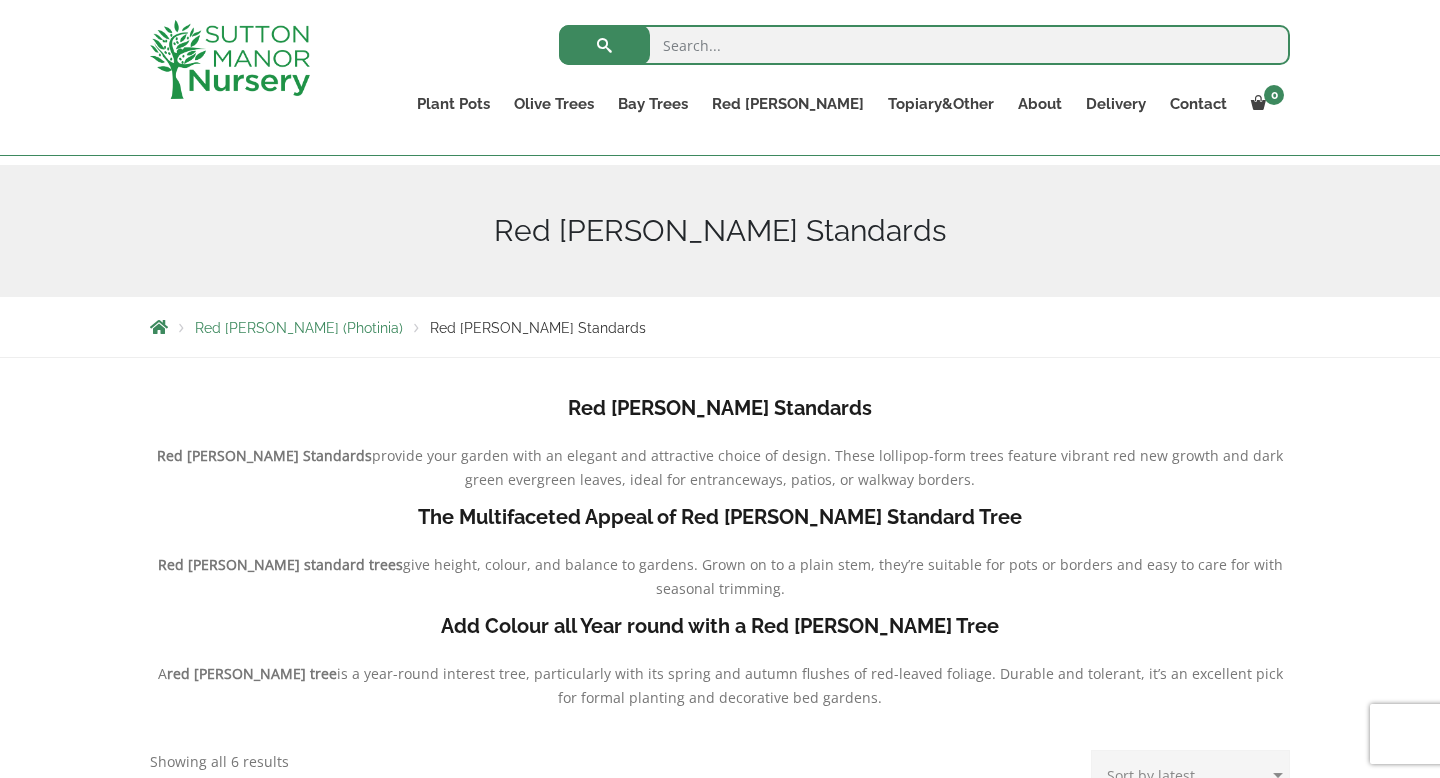 scroll, scrollTop: 479, scrollLeft: 0, axis: vertical 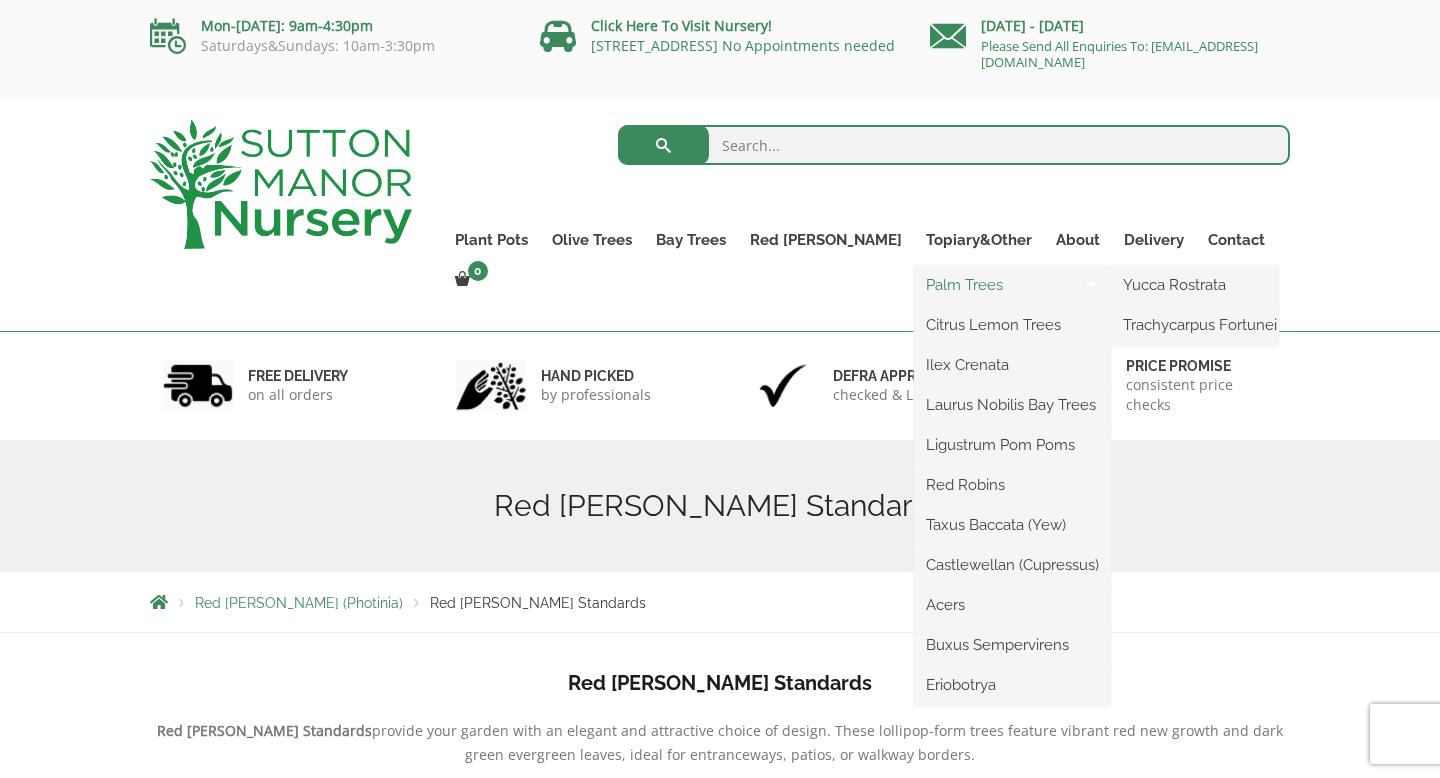 click on "Palm Trees" at bounding box center [1012, 285] 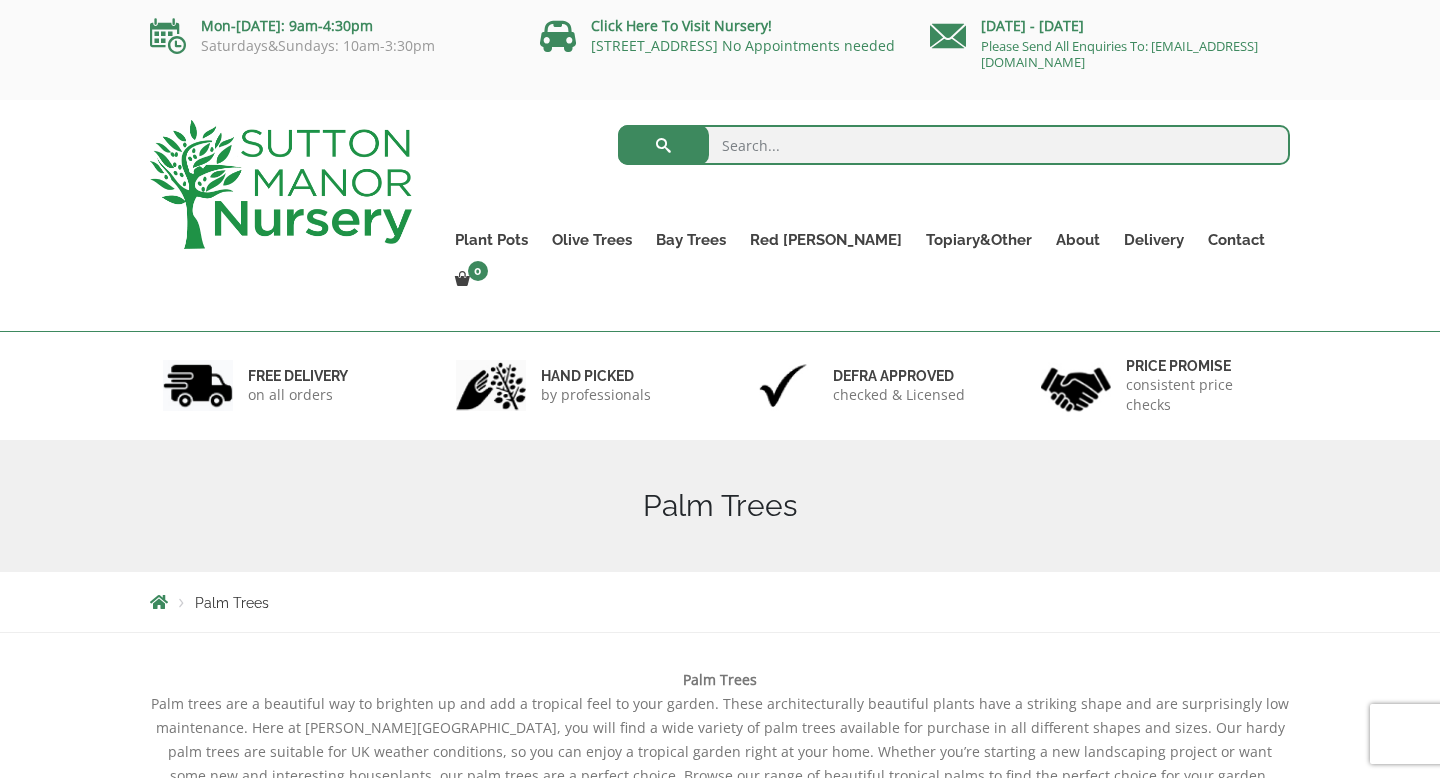 scroll, scrollTop: 0, scrollLeft: 0, axis: both 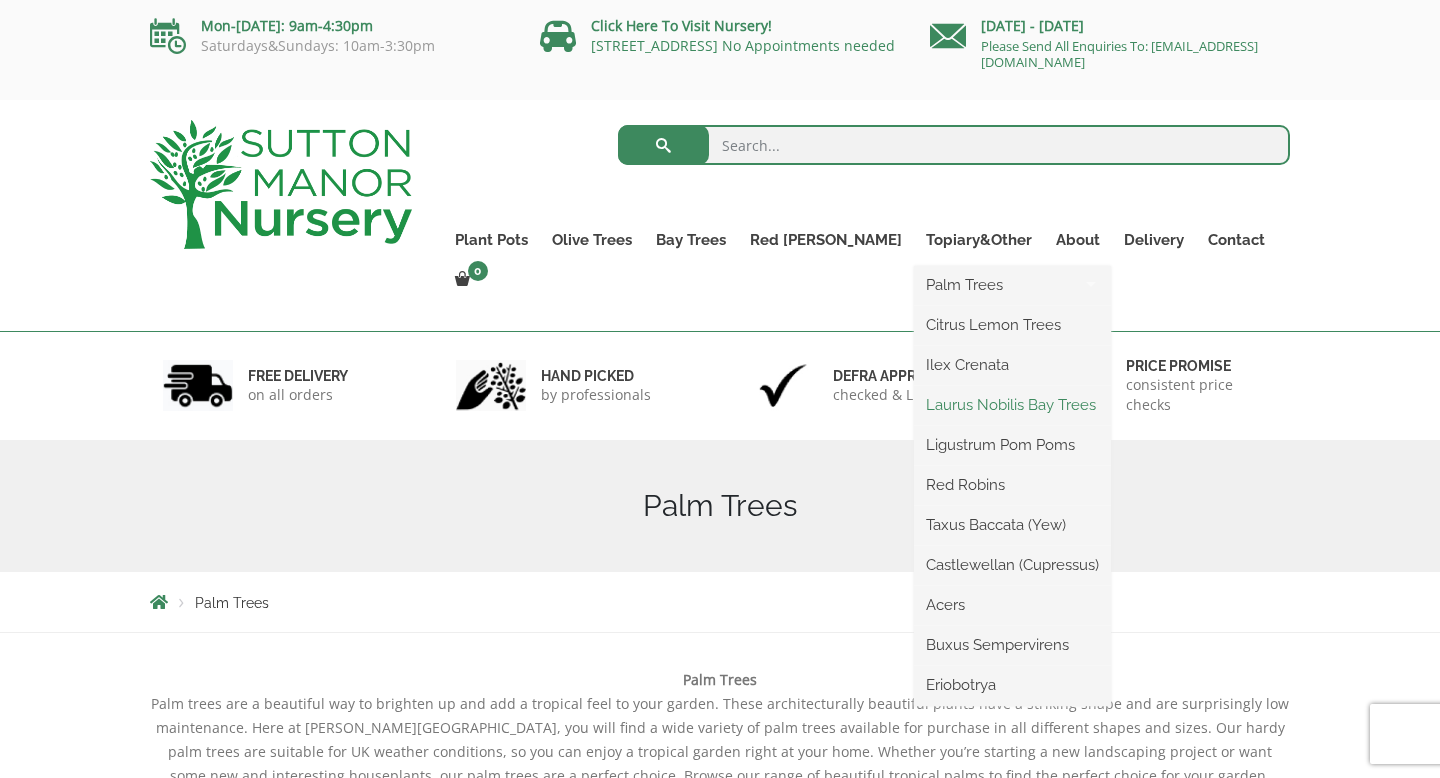 click on "Laurus Nobilis Bay Trees" at bounding box center [1012, 405] 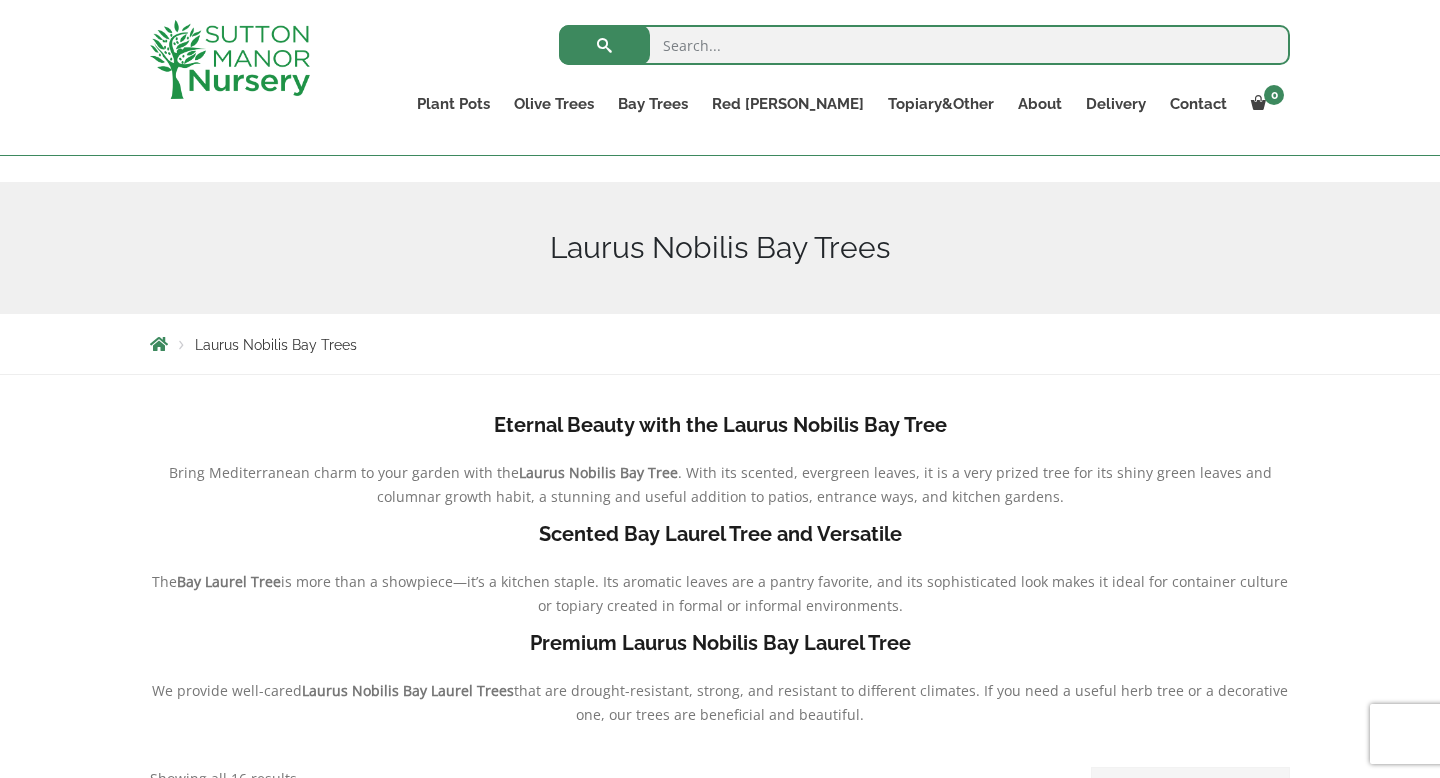 scroll, scrollTop: 550, scrollLeft: 0, axis: vertical 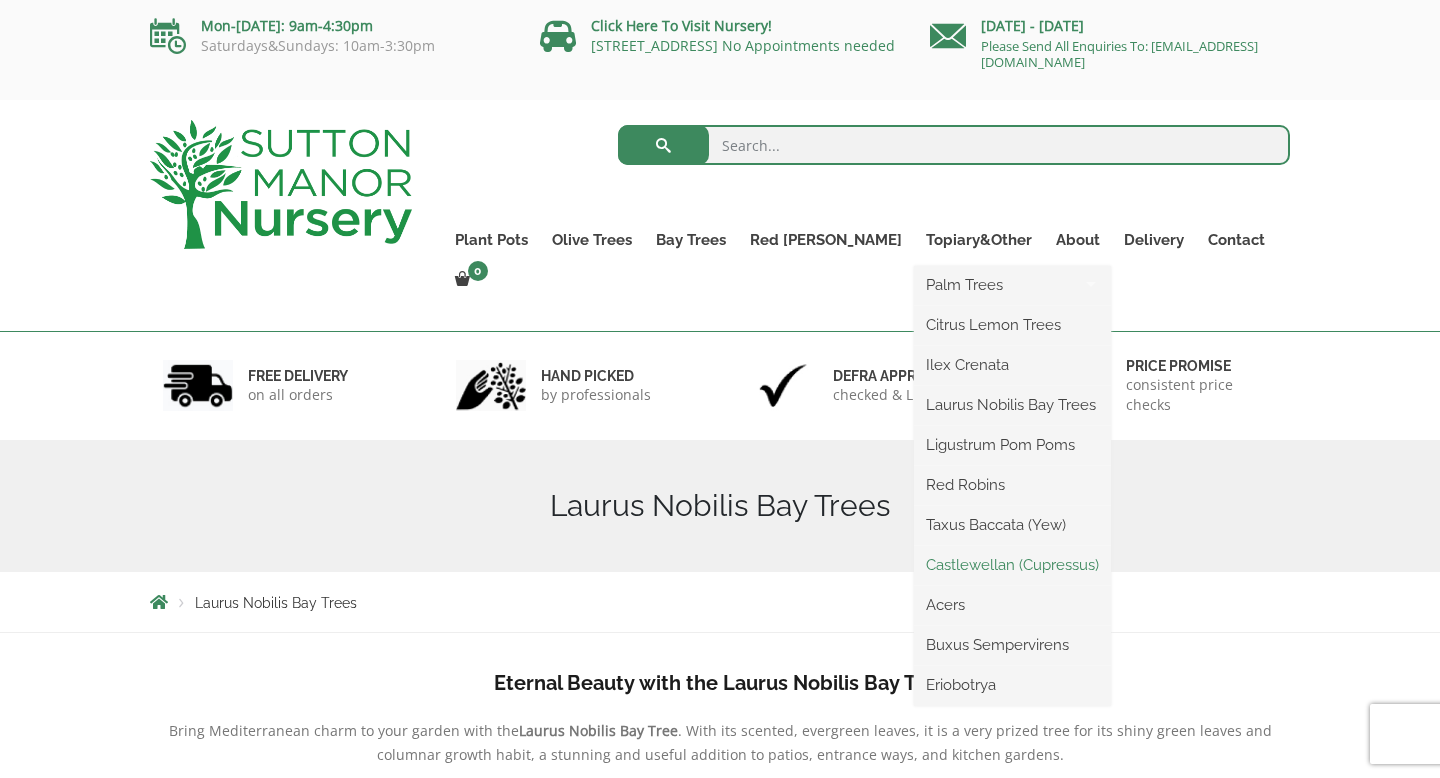 click on "Castlewellan (Cupressus)" at bounding box center [1012, 565] 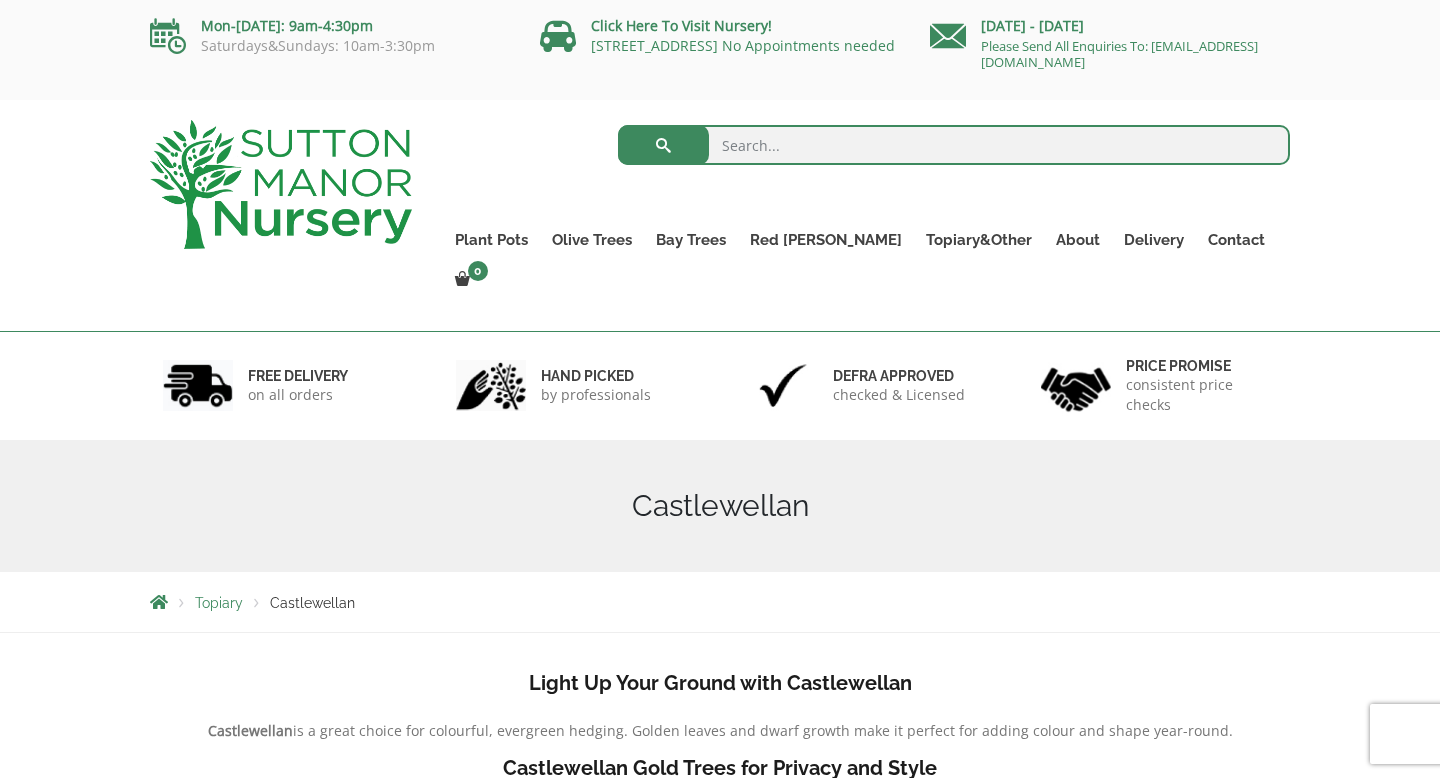 scroll, scrollTop: 0, scrollLeft: 0, axis: both 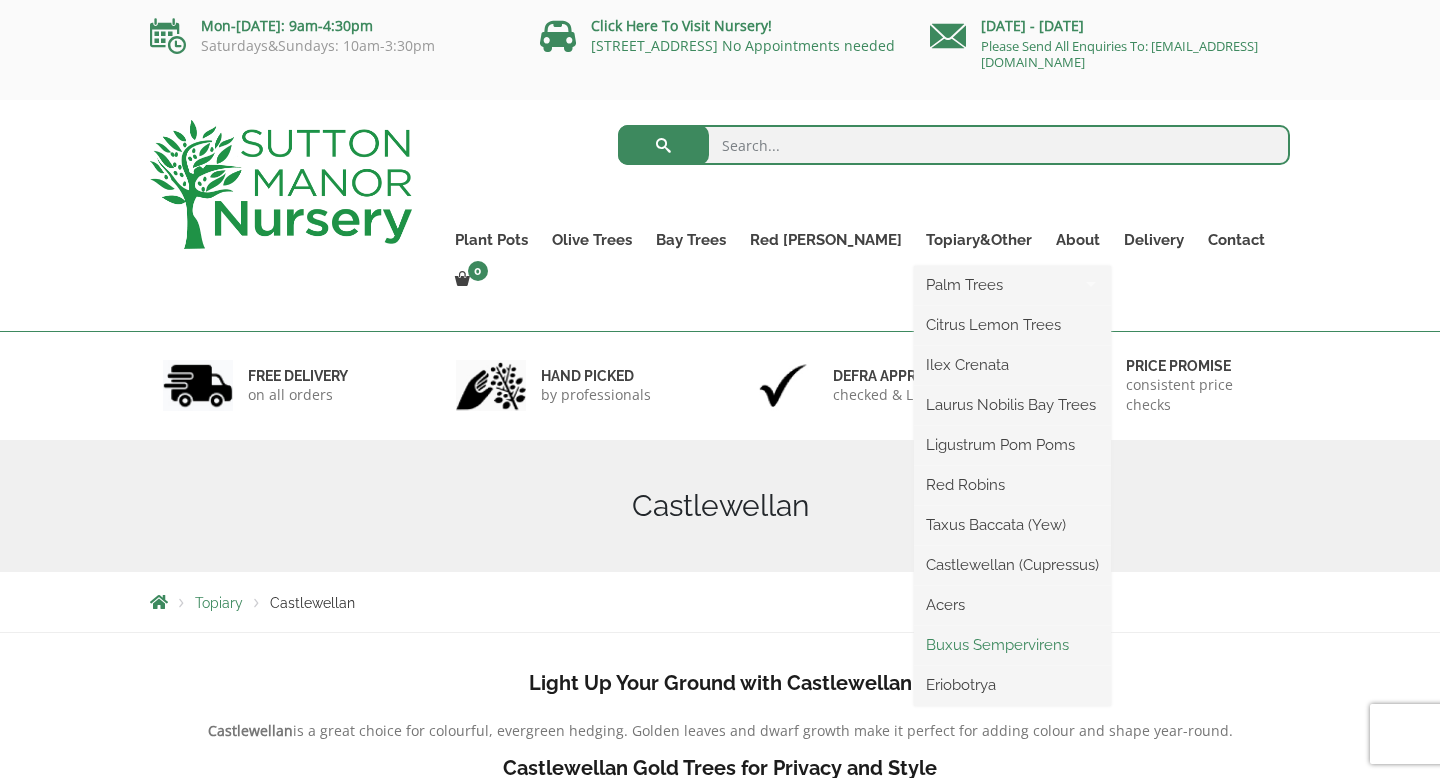 click on "Buxus Sempervirens" at bounding box center [1012, 645] 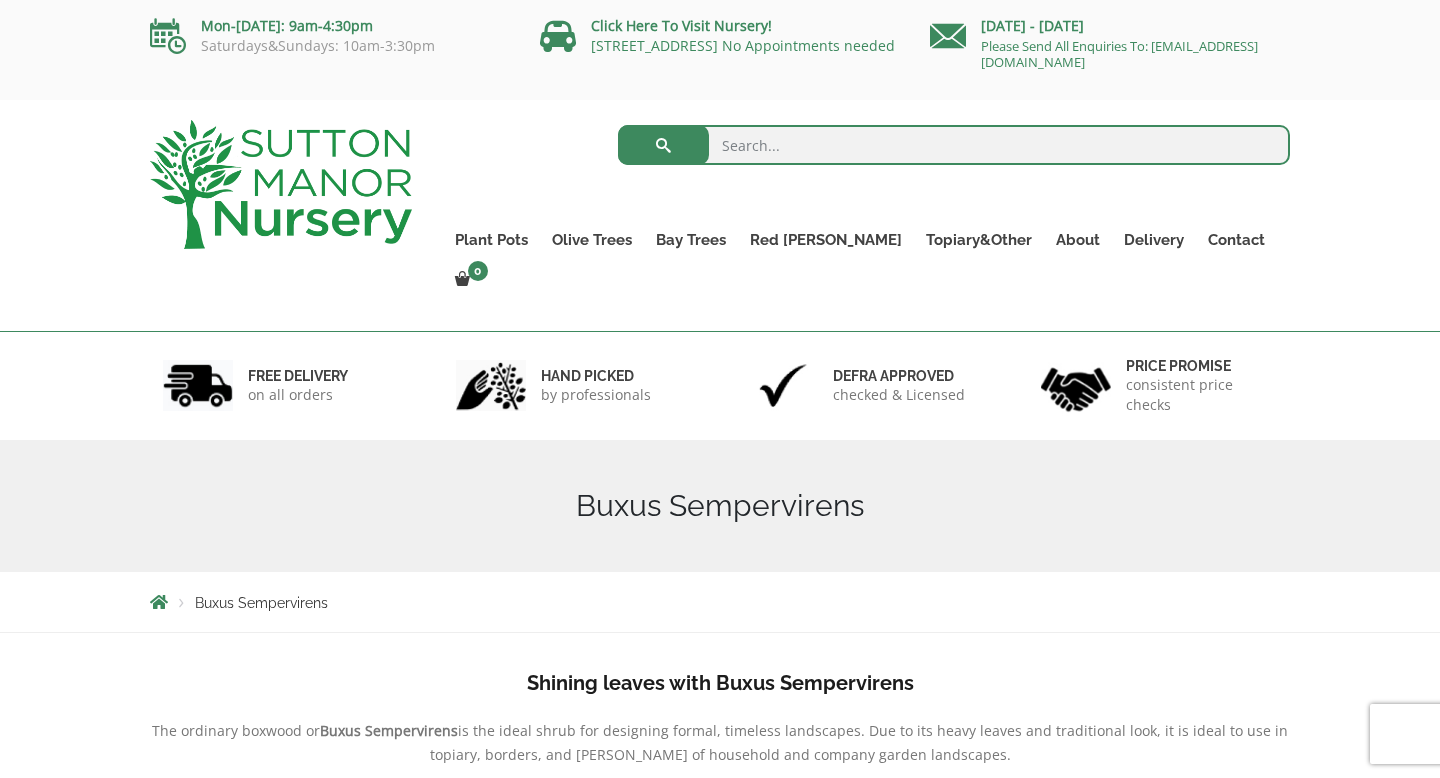 scroll, scrollTop: 0, scrollLeft: 0, axis: both 